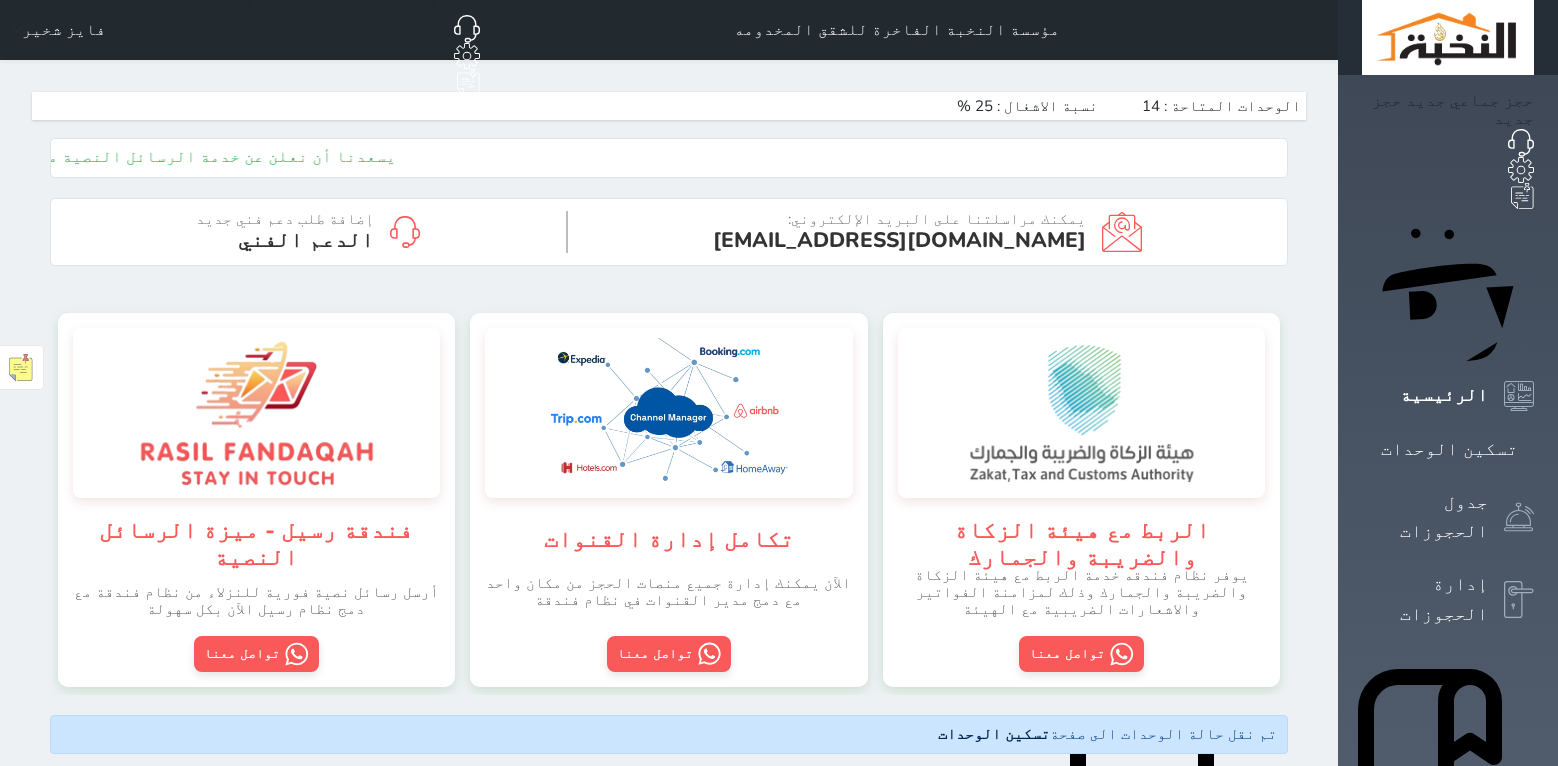 scroll, scrollTop: 0, scrollLeft: 0, axis: both 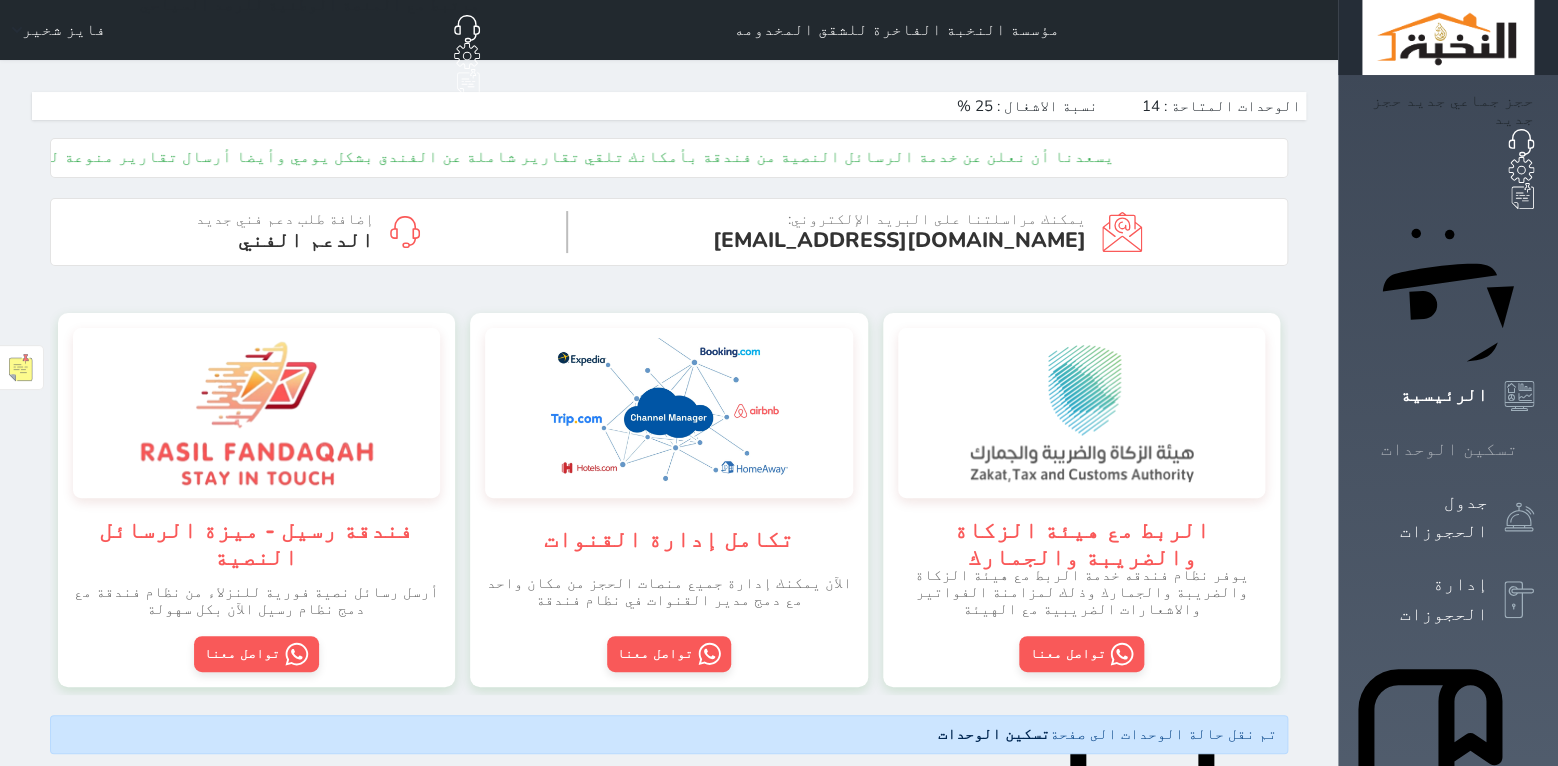 click 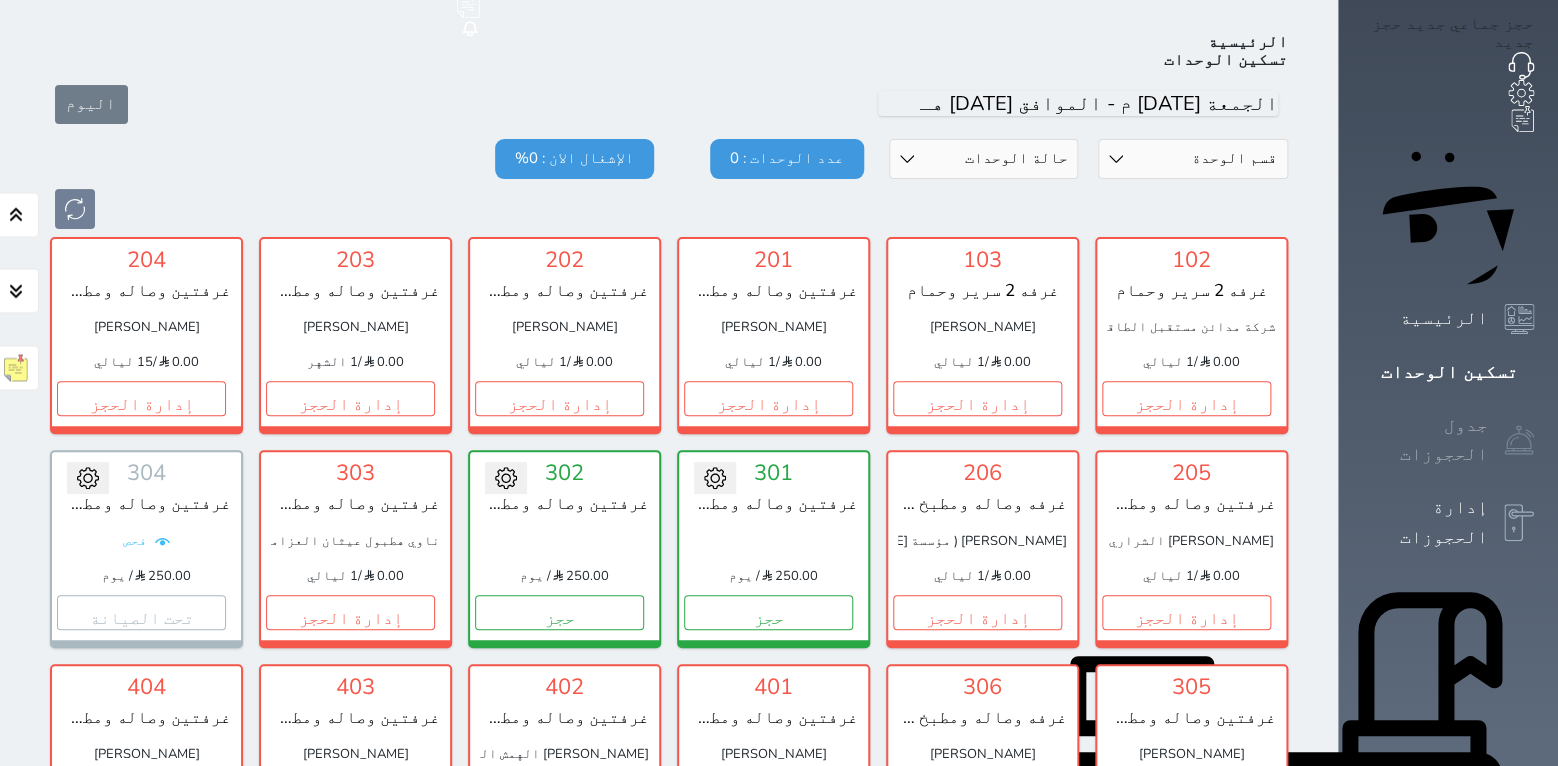 scroll, scrollTop: 78, scrollLeft: 0, axis: vertical 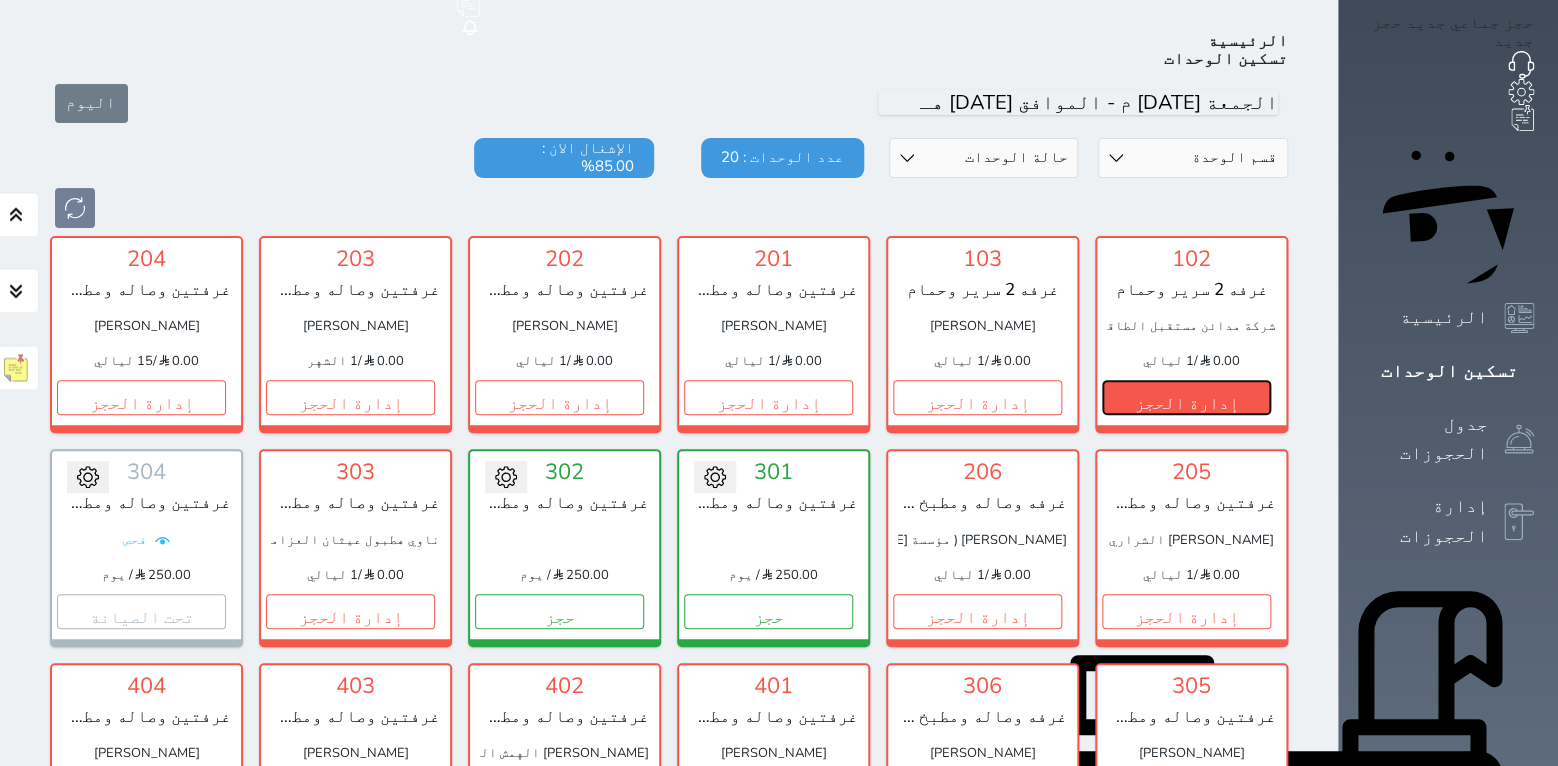 click on "إدارة الحجز" at bounding box center (1186, 397) 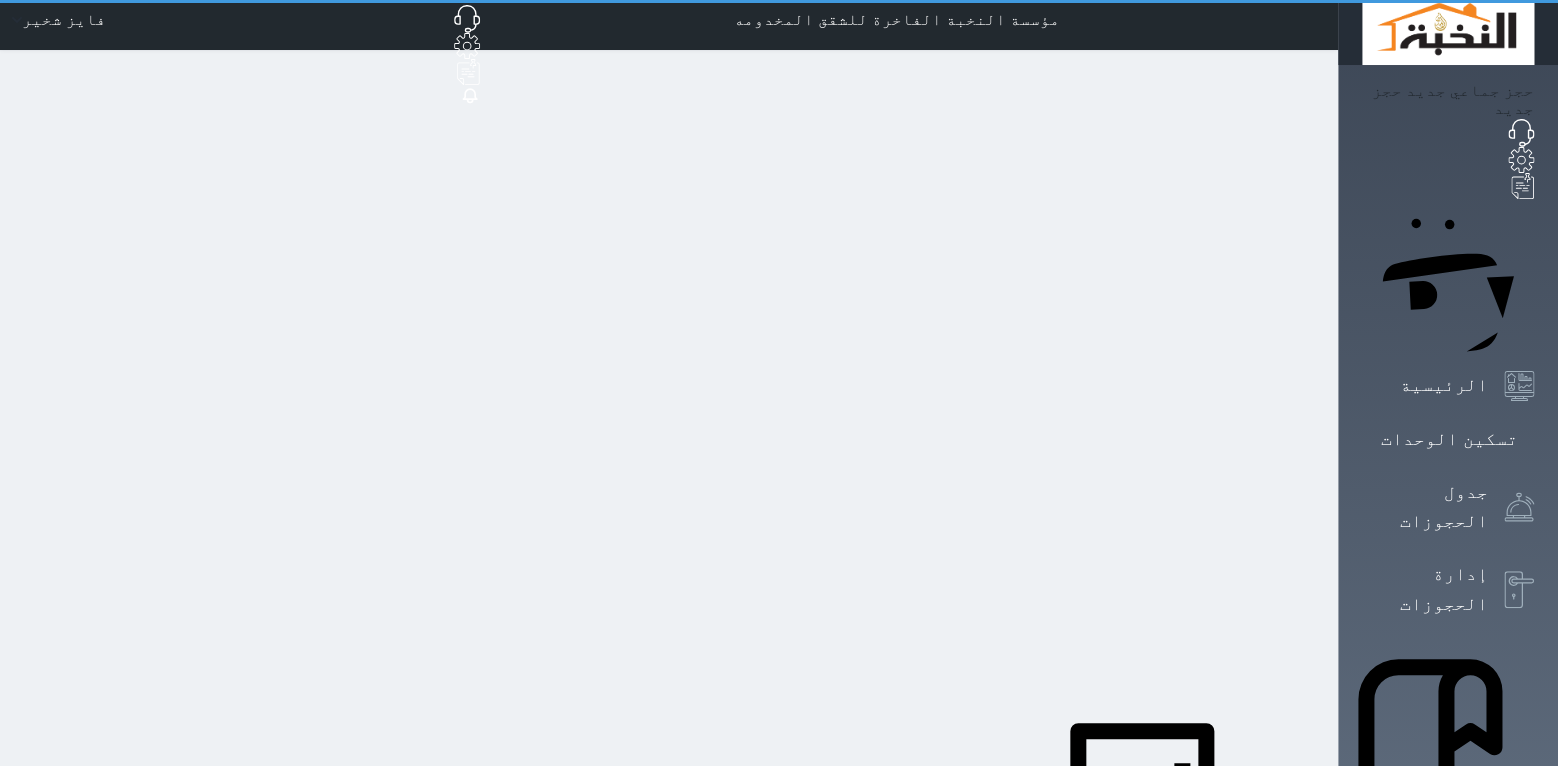 scroll, scrollTop: 0, scrollLeft: 0, axis: both 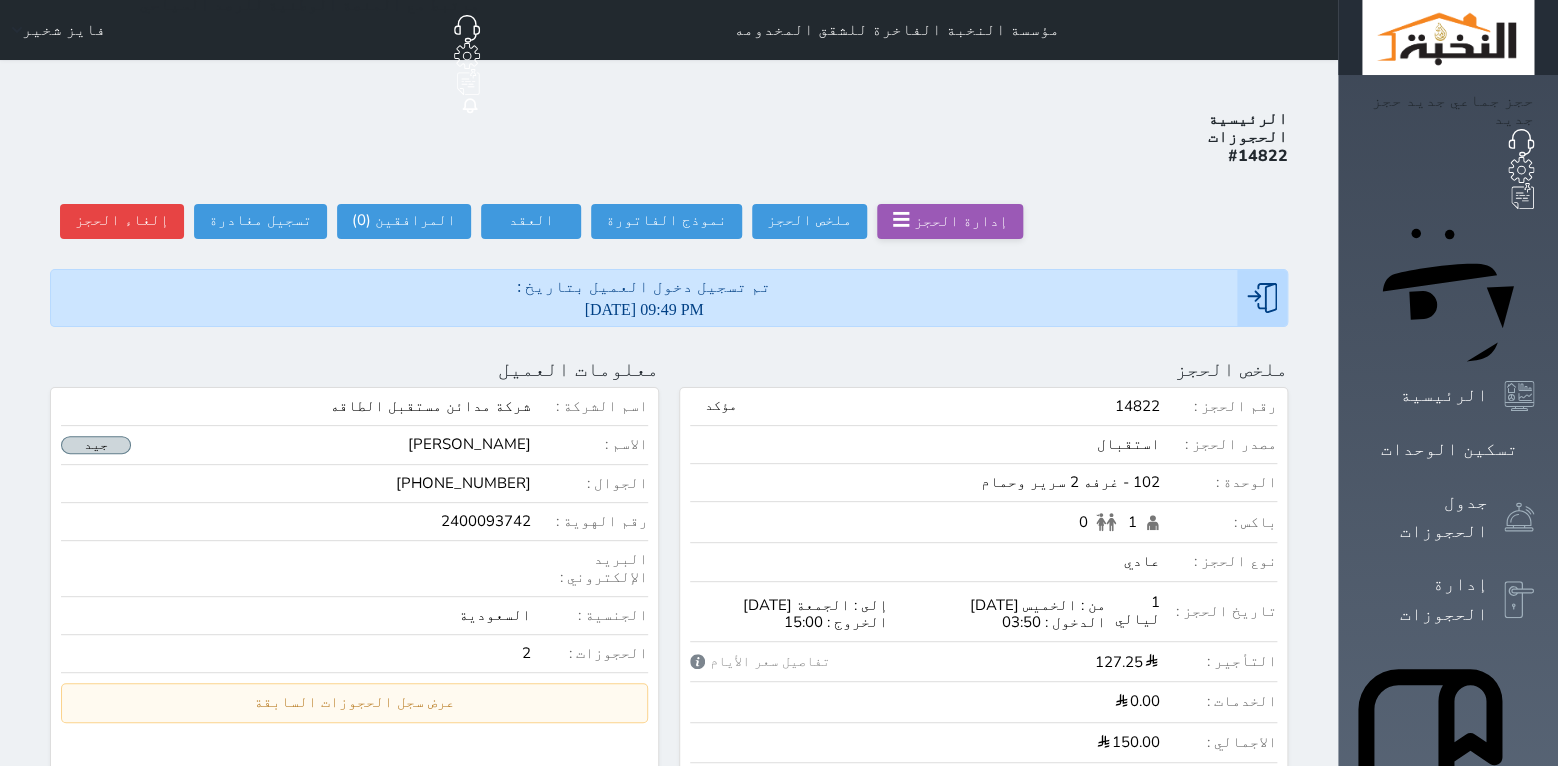 click on "الرئيسية   الحجوزات   #14822         إدارة الحجز   ☰           ملخص الحجز         ملخص الحجز                         نموذج الفاتورة         الفاتورة                       العقد         العقد                         قائمة النزلاء           المرافقين (0)         المرافقين                 البحث عن المرافقين :        الاسم       رقم الهوية       البريد الإلكتروني       الجوال           تغيير العميل              الاسم *     الجنس    اختر الجنس   ذكر انثى   تاريخ الميلاد *         تاريخ الميلاد الهجرى         صلة القرابة
اختر صلة القرابة   ابن ابنه زوجة اخ اخت اب ام زوج أخرى   نوع العميل *   اختر نوع   مواطن مواطن خليجي زائر مقيم   الجنسية *   اختر دولة     نوع الهوية" at bounding box center [669, 978] 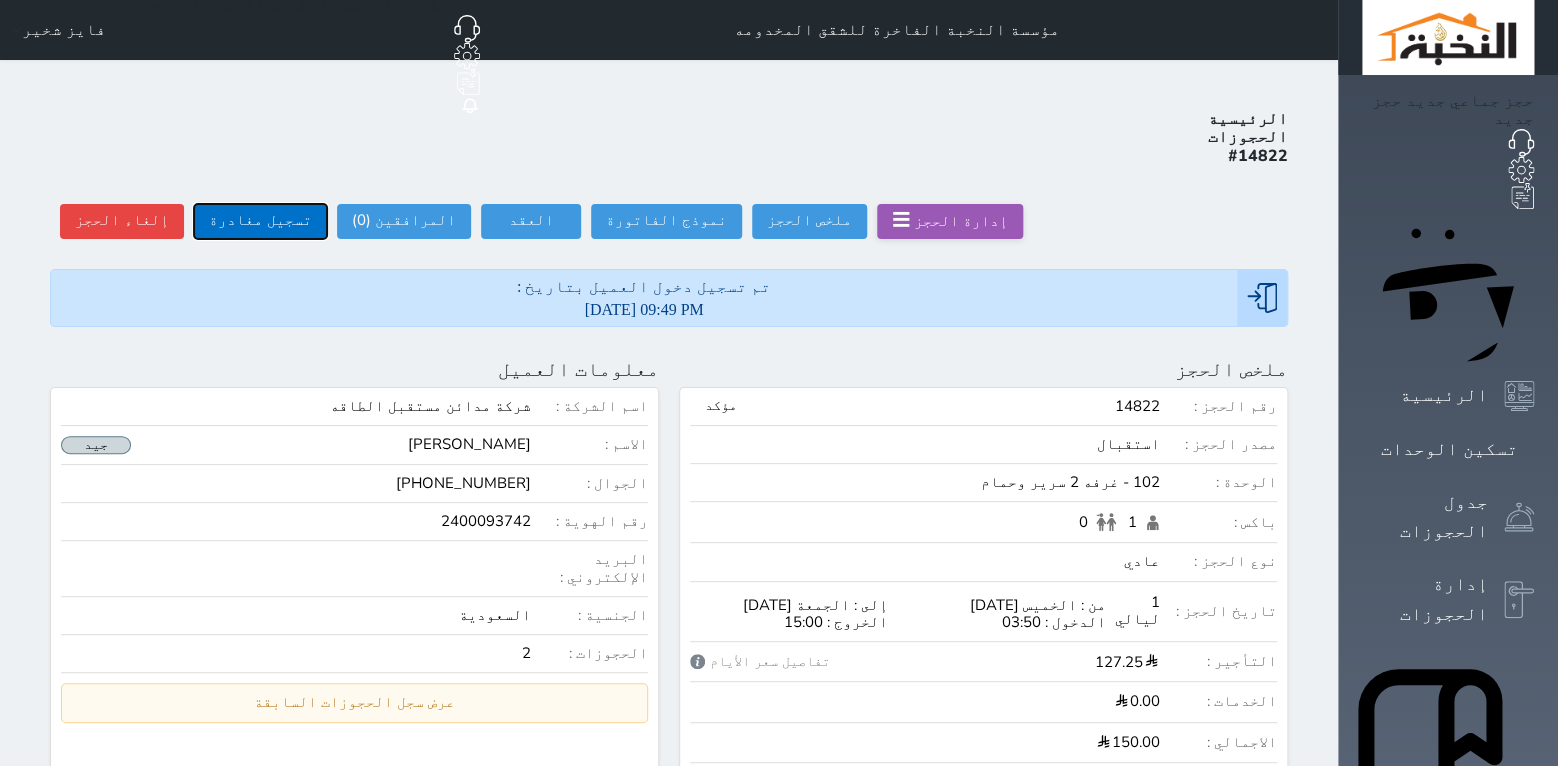 drag, startPoint x: 219, startPoint y: 146, endPoint x: 241, endPoint y: 157, distance: 24.596748 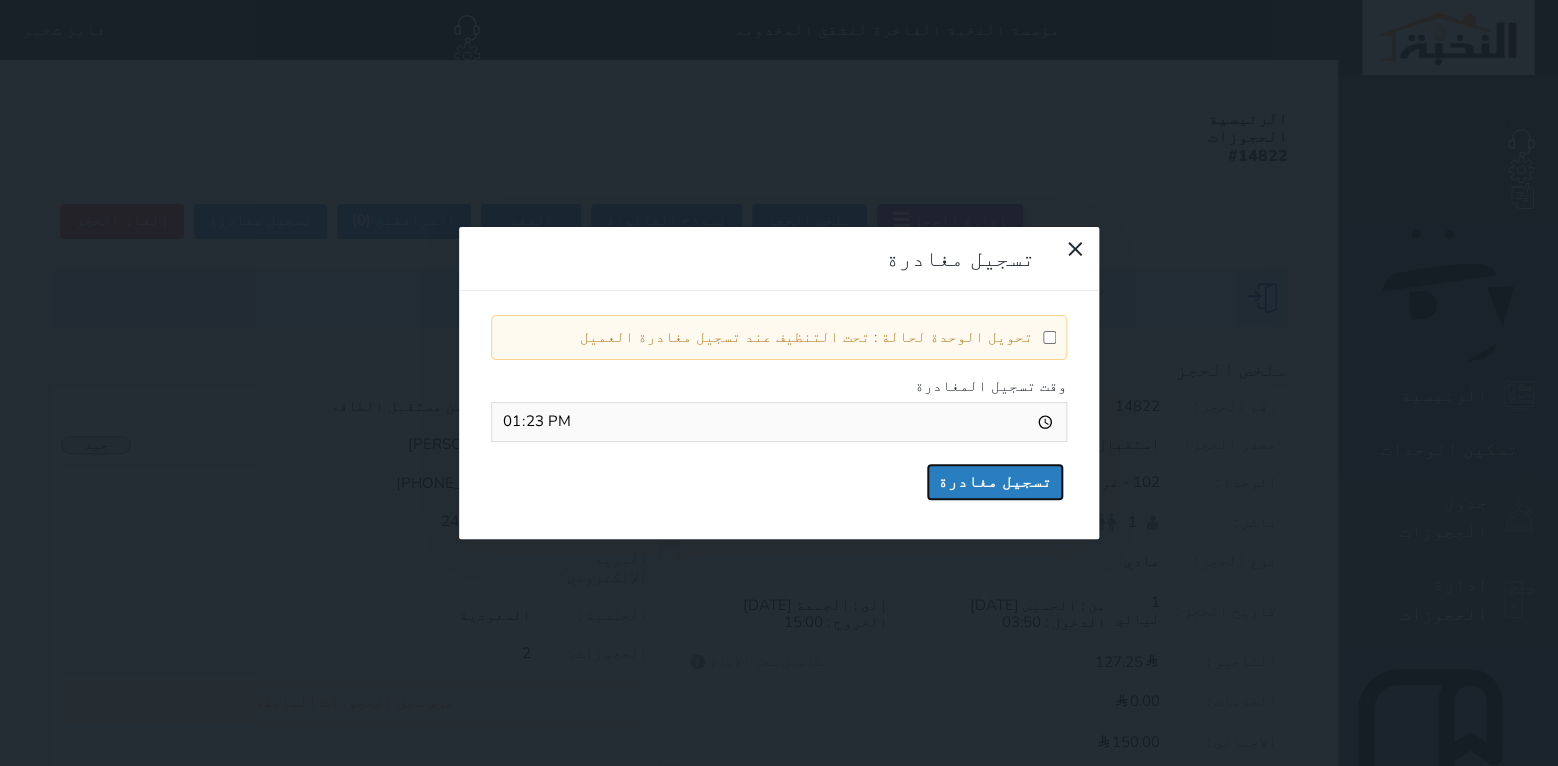 click on "تسجيل مغادرة" at bounding box center (995, 482) 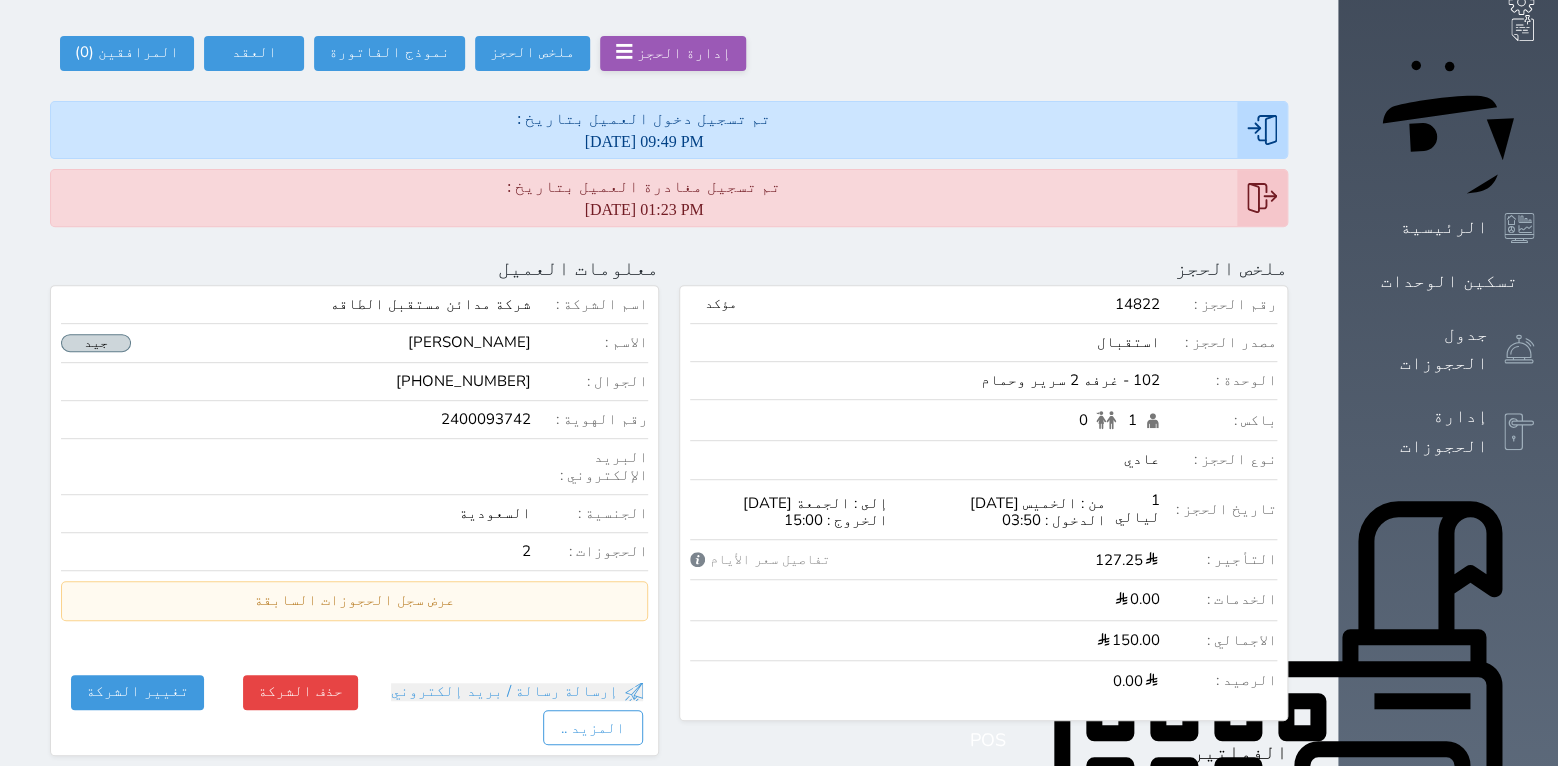 scroll, scrollTop: 253, scrollLeft: 0, axis: vertical 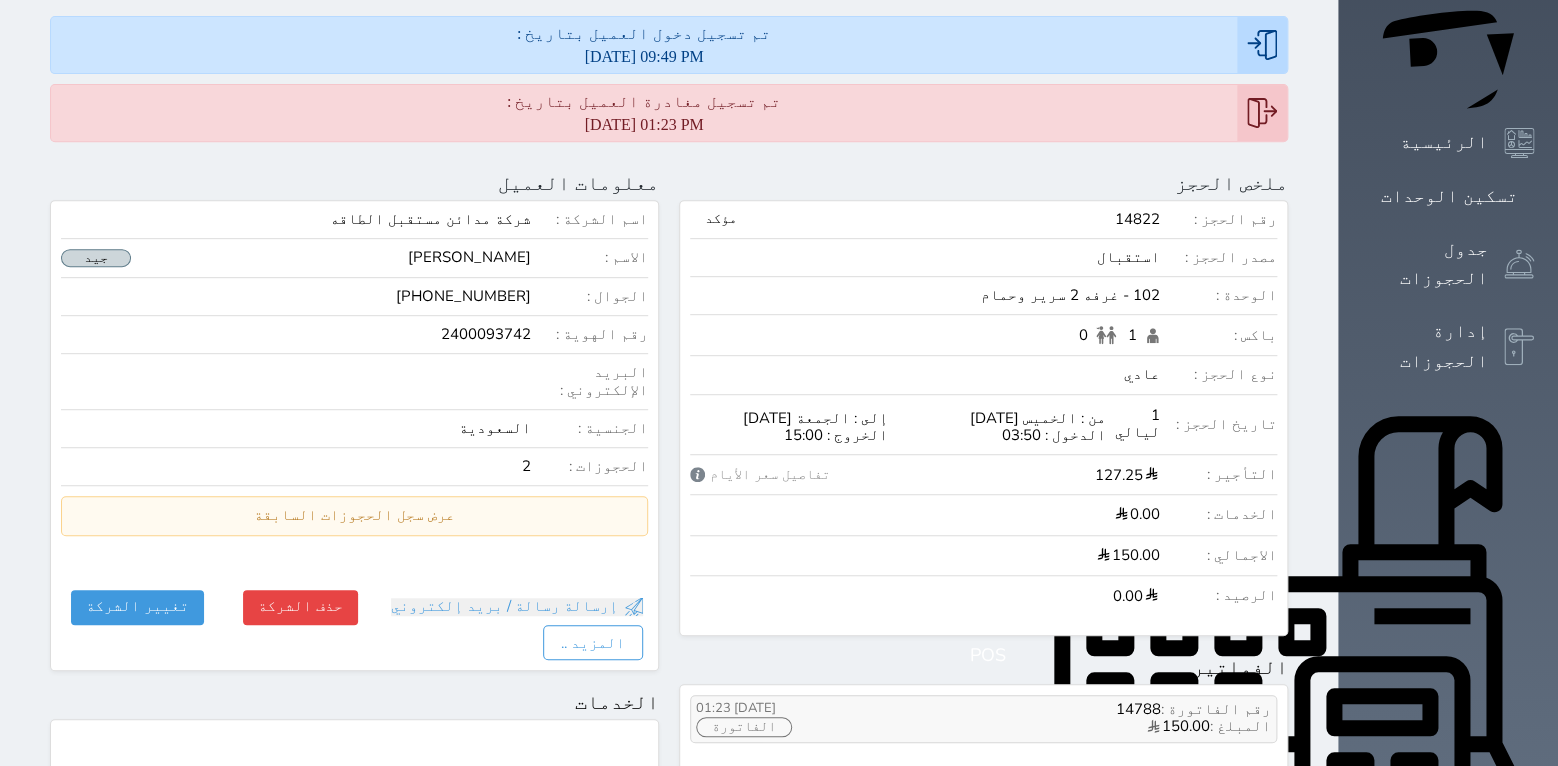click on "الفاتورة" at bounding box center (744, 727) 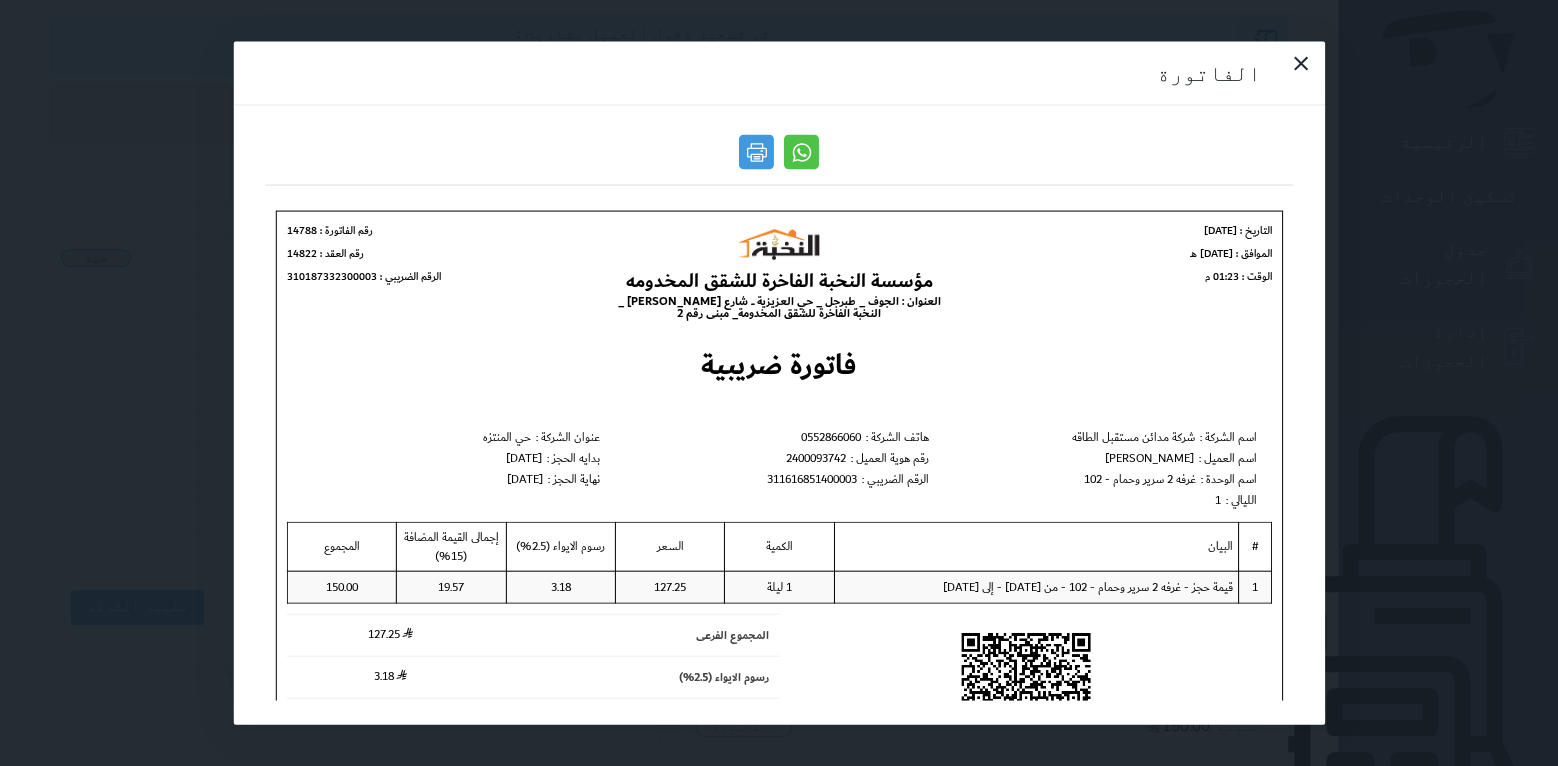 scroll, scrollTop: 0, scrollLeft: 0, axis: both 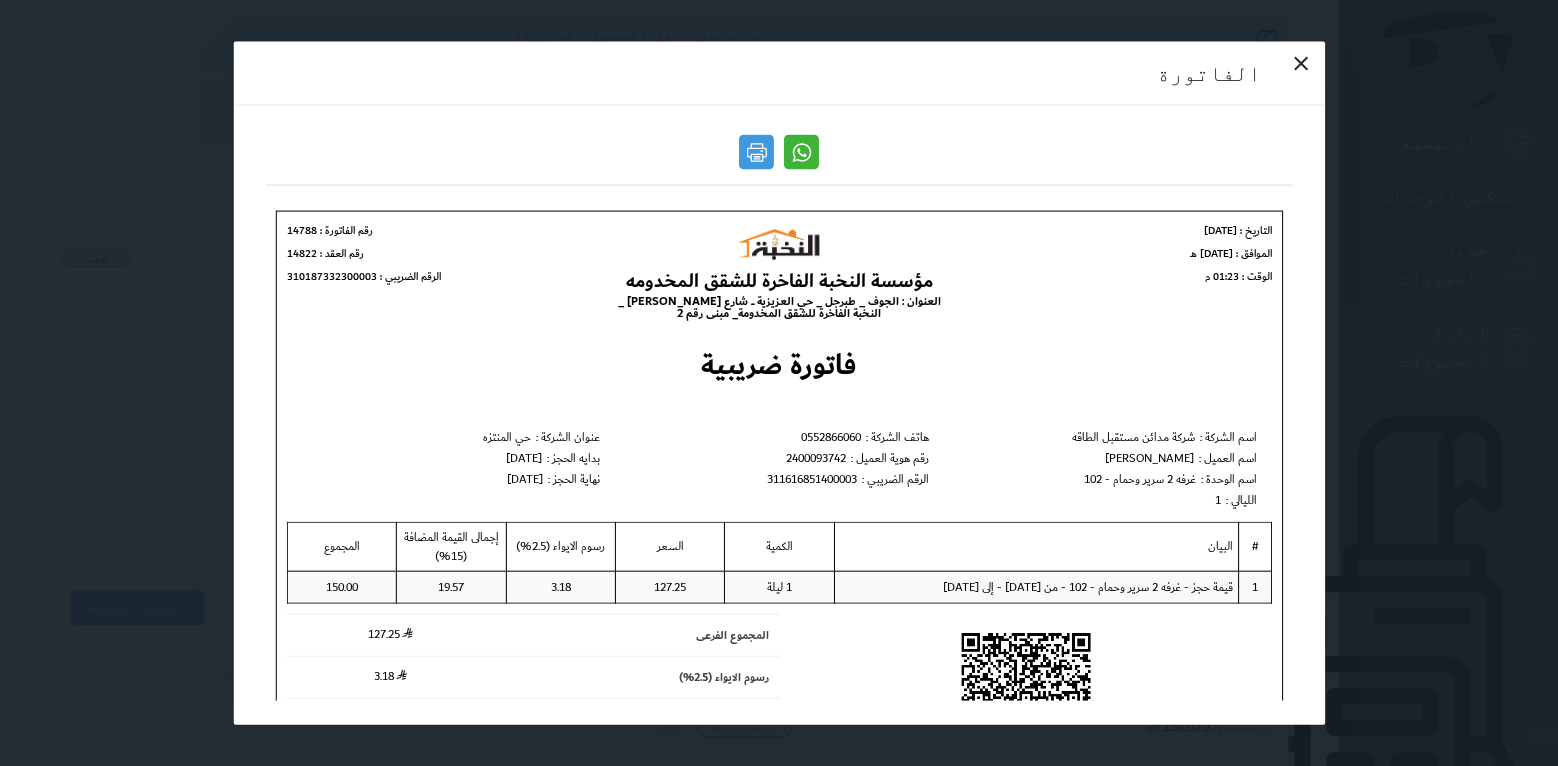click at bounding box center (801, 152) 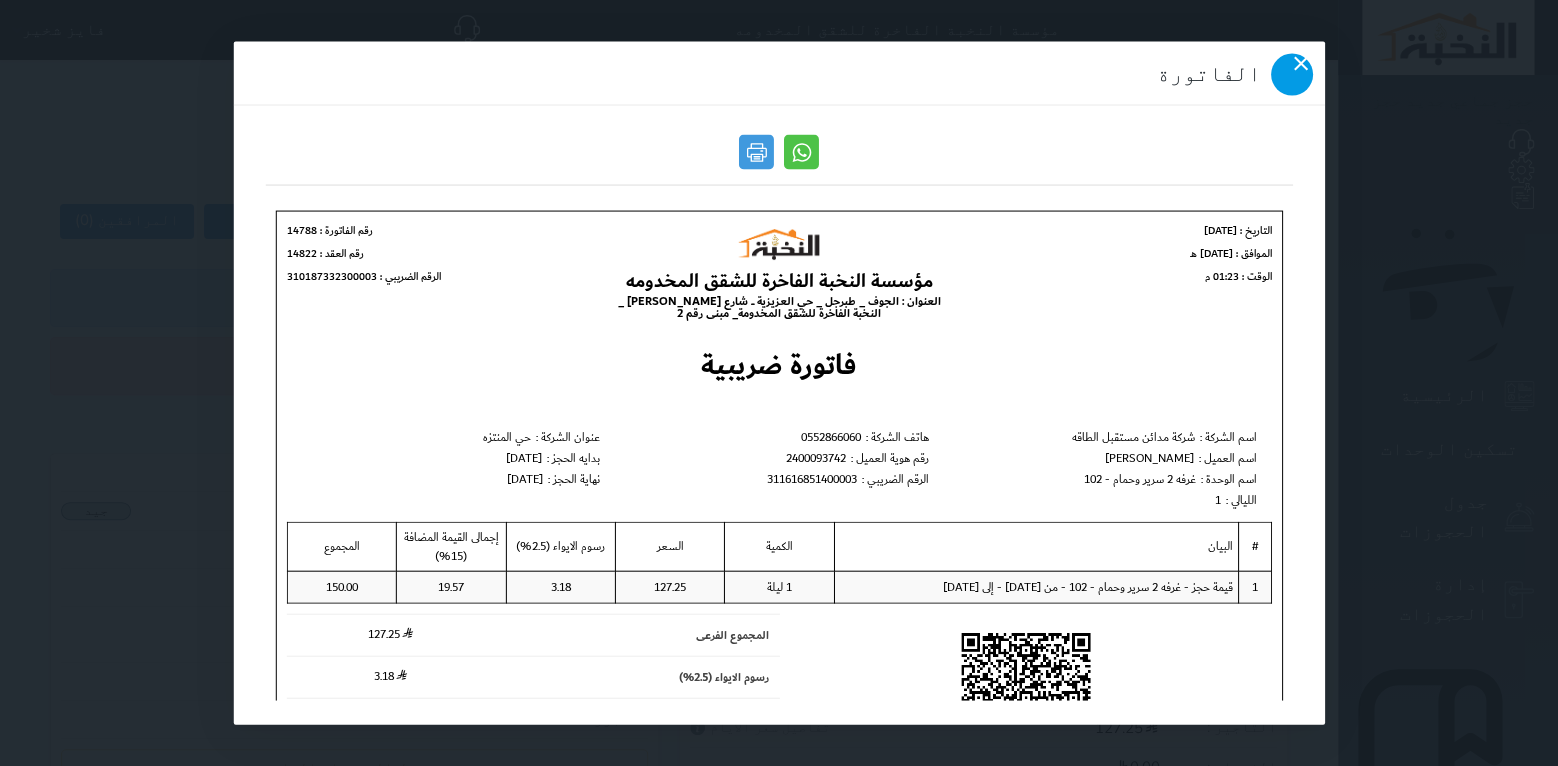 click 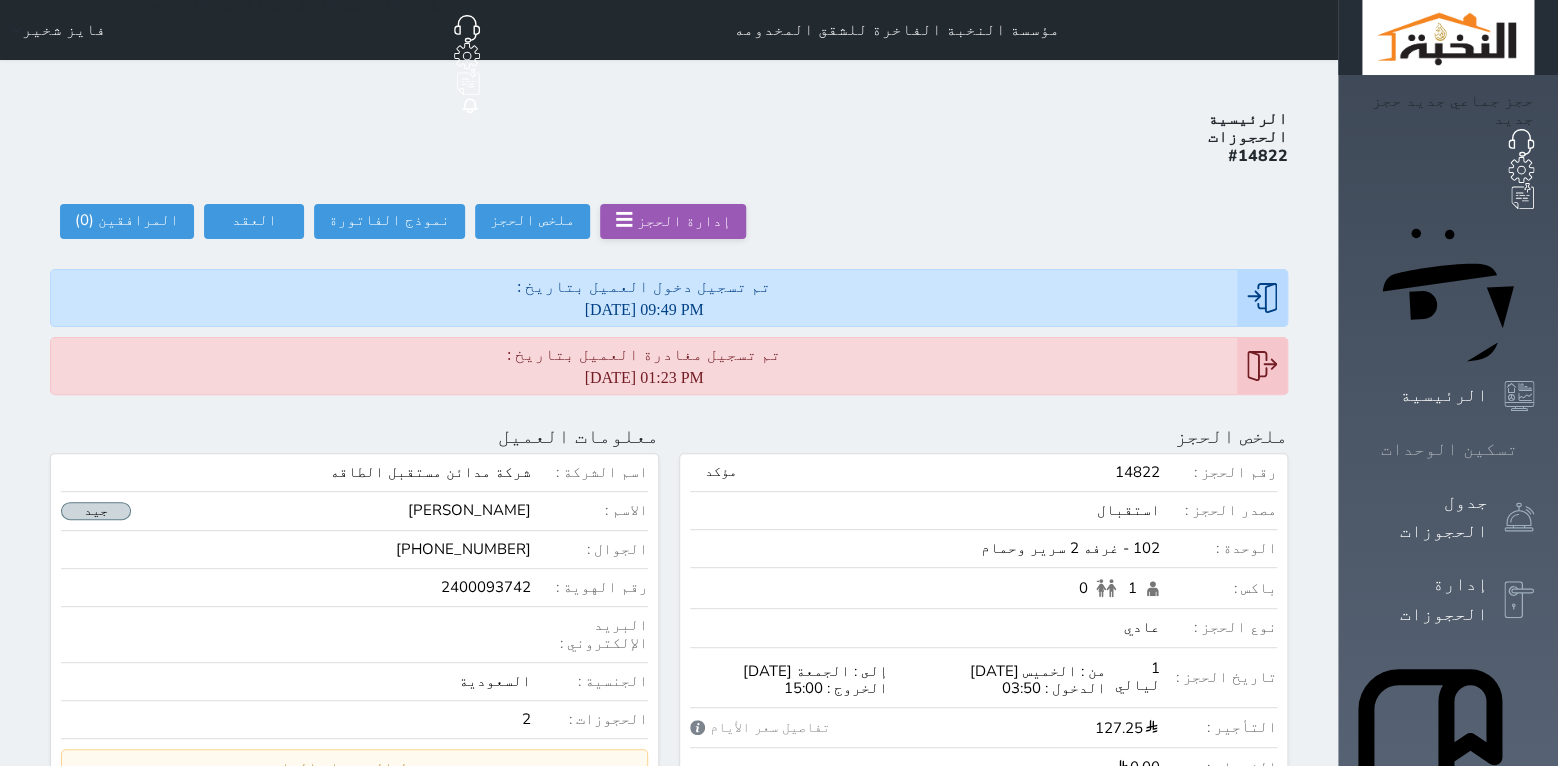 click on "تسكين الوحدات" at bounding box center (1448, 449) 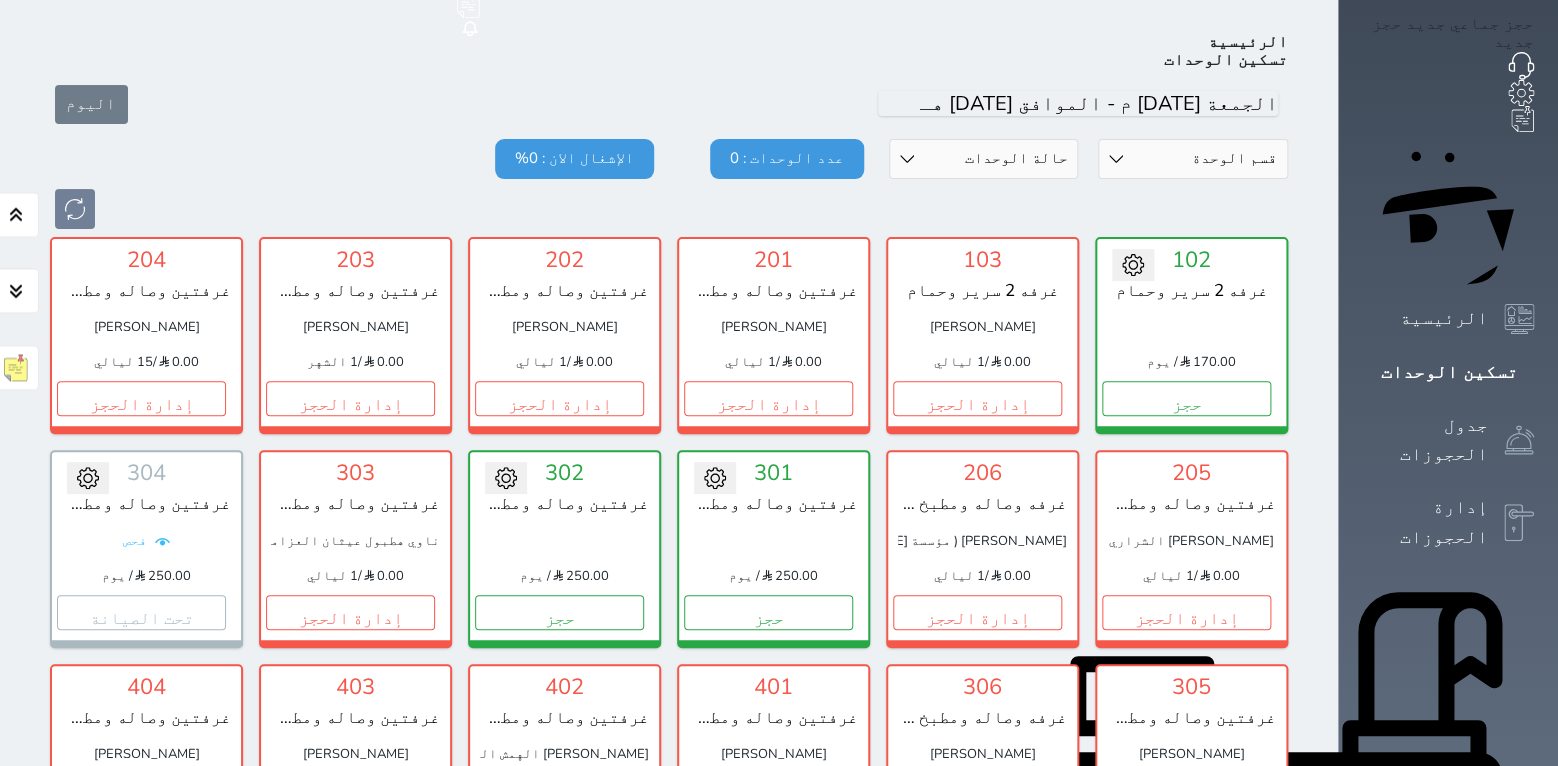 scroll, scrollTop: 78, scrollLeft: 0, axis: vertical 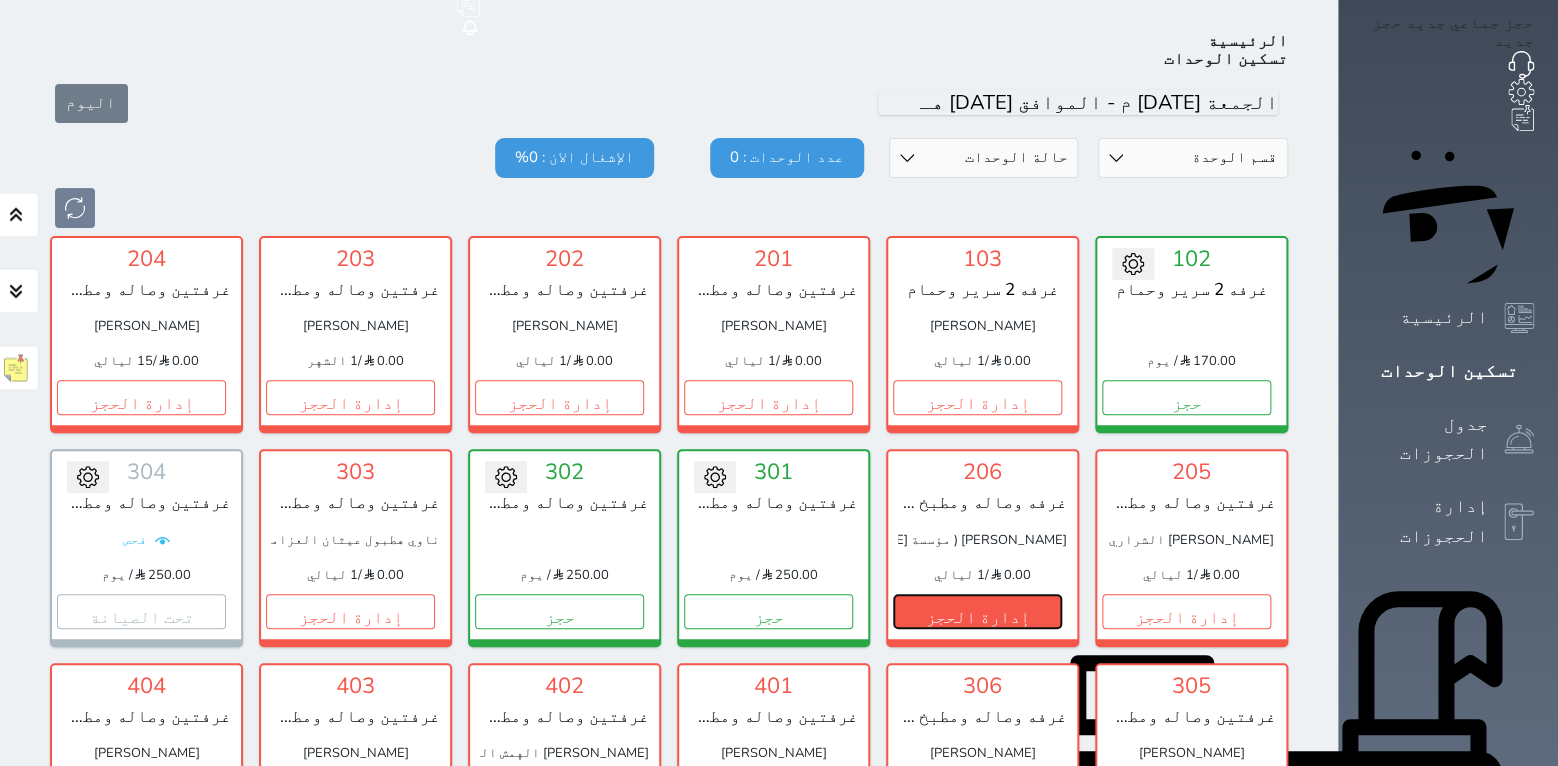 click on "إدارة الحجز" at bounding box center (977, 611) 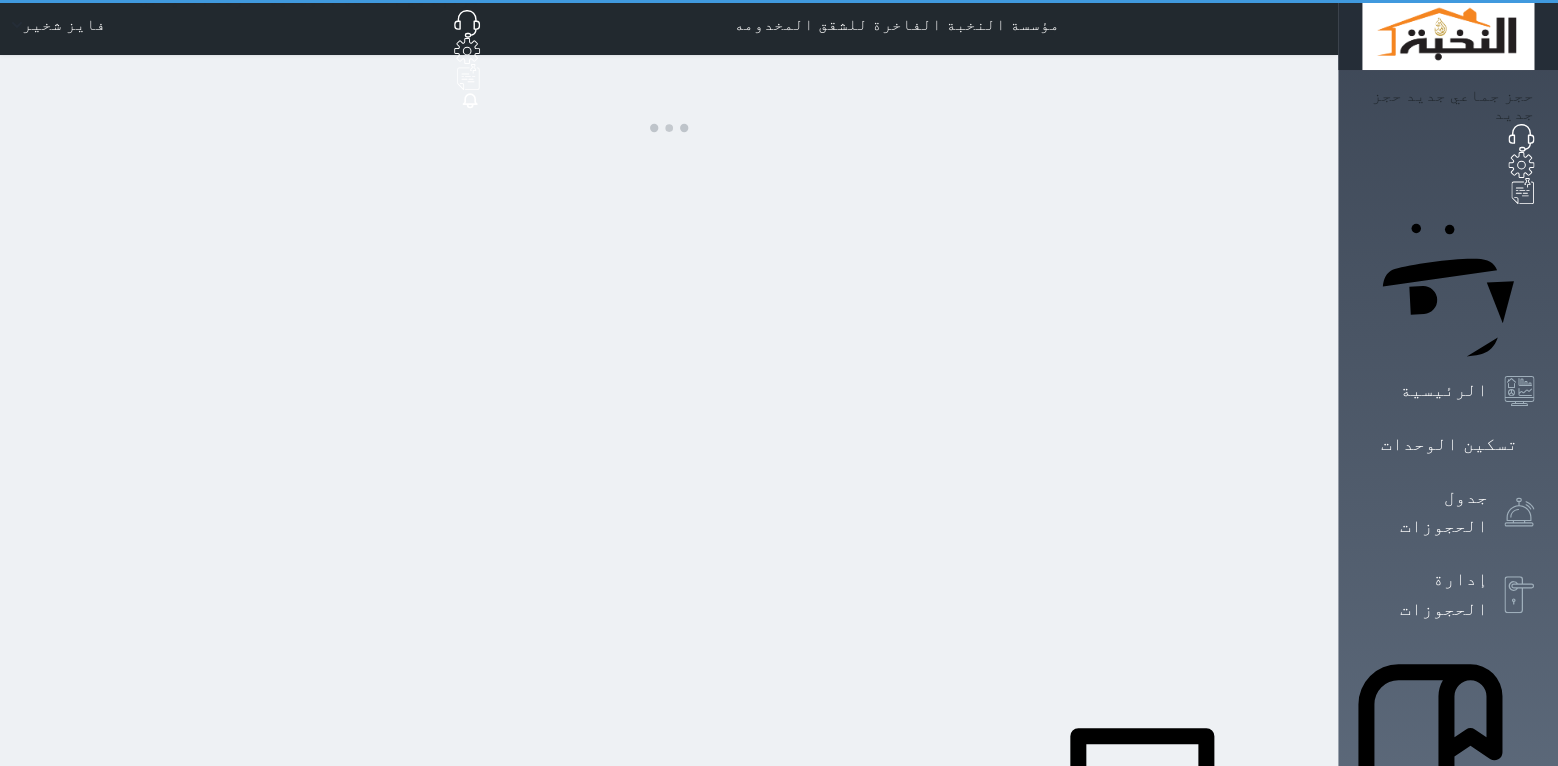 scroll, scrollTop: 0, scrollLeft: 0, axis: both 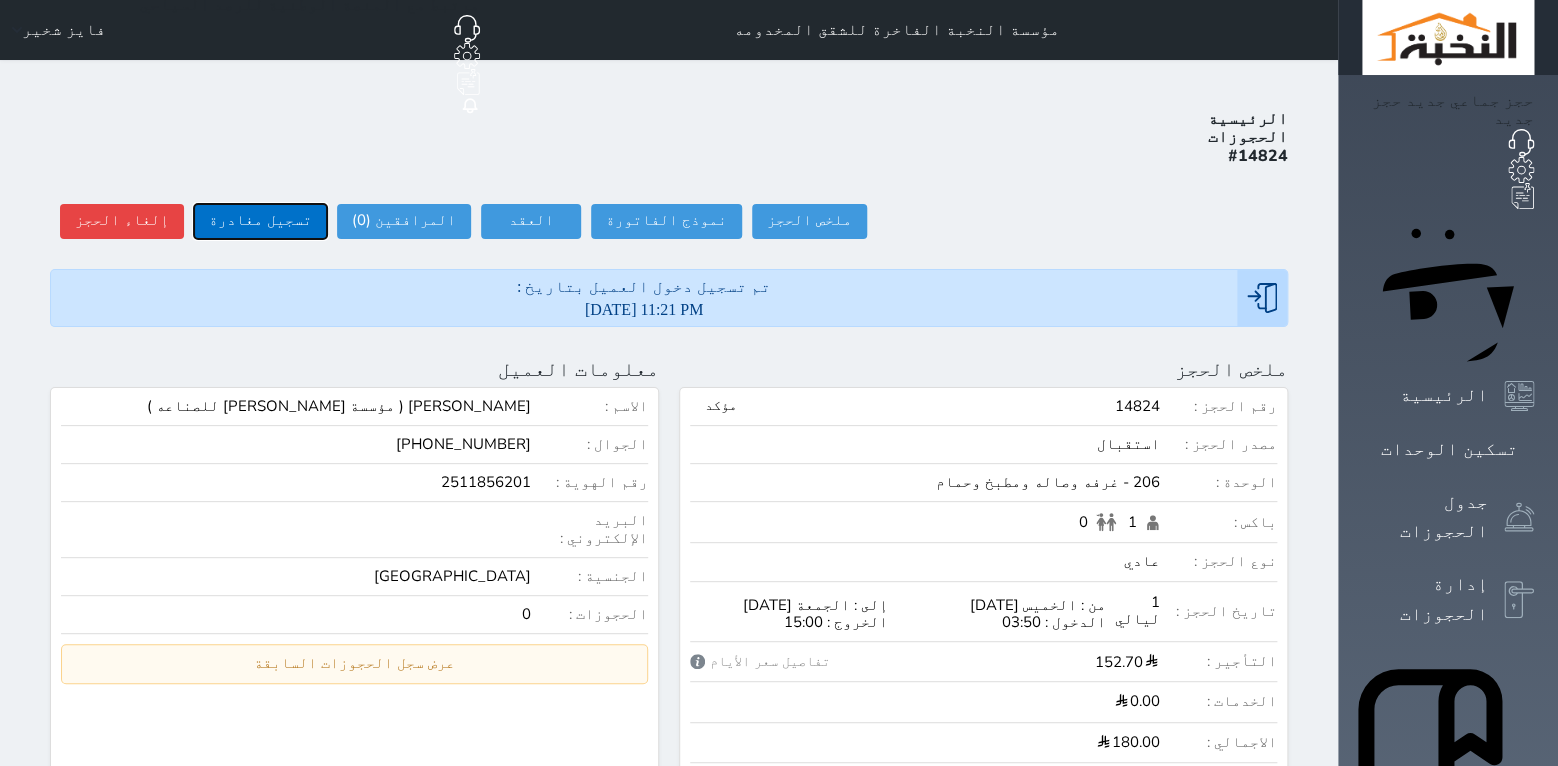 click on "تسجيل مغادرة" at bounding box center (260, 221) 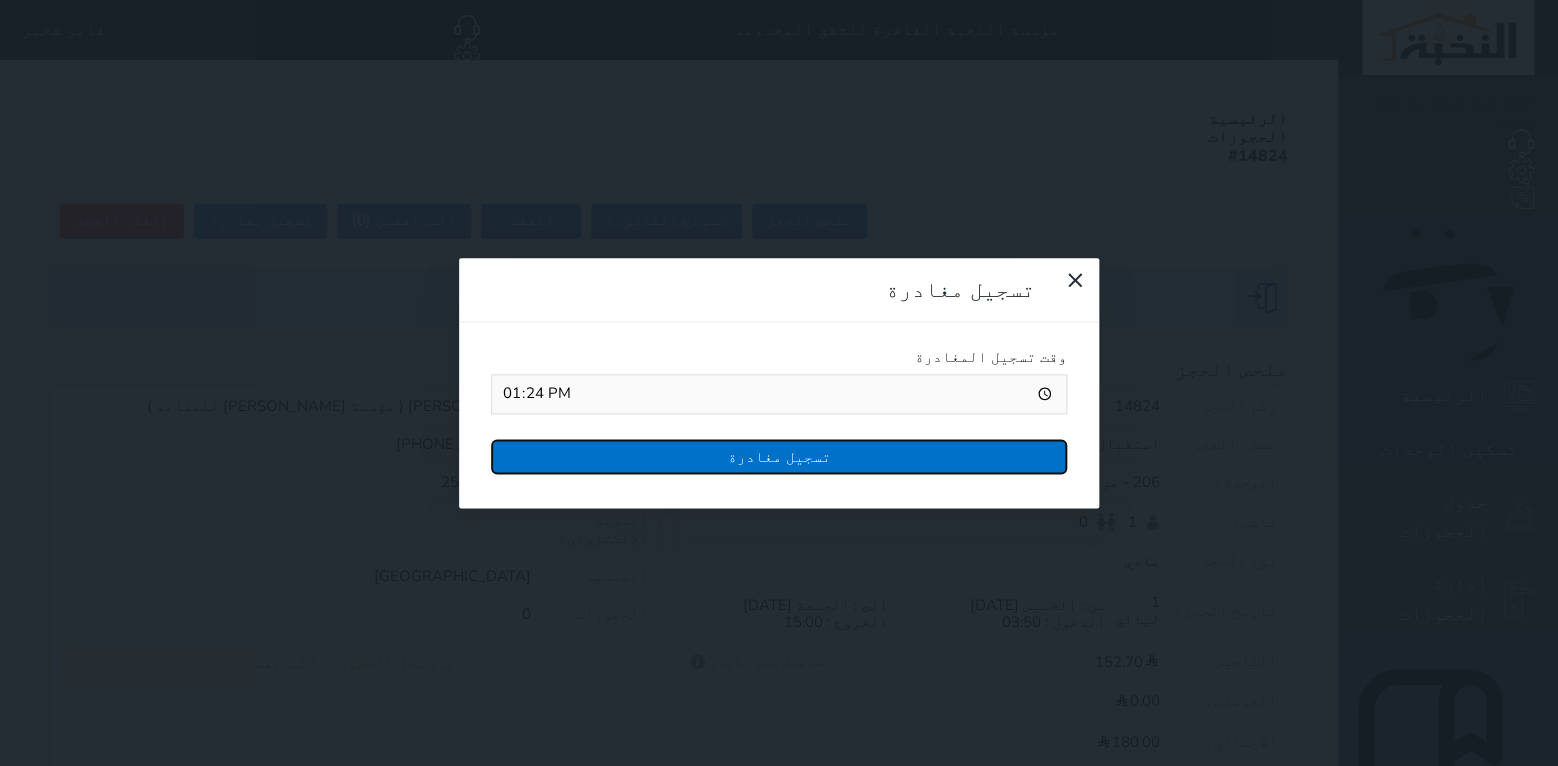 click on "تسجيل مغادرة" at bounding box center (779, 456) 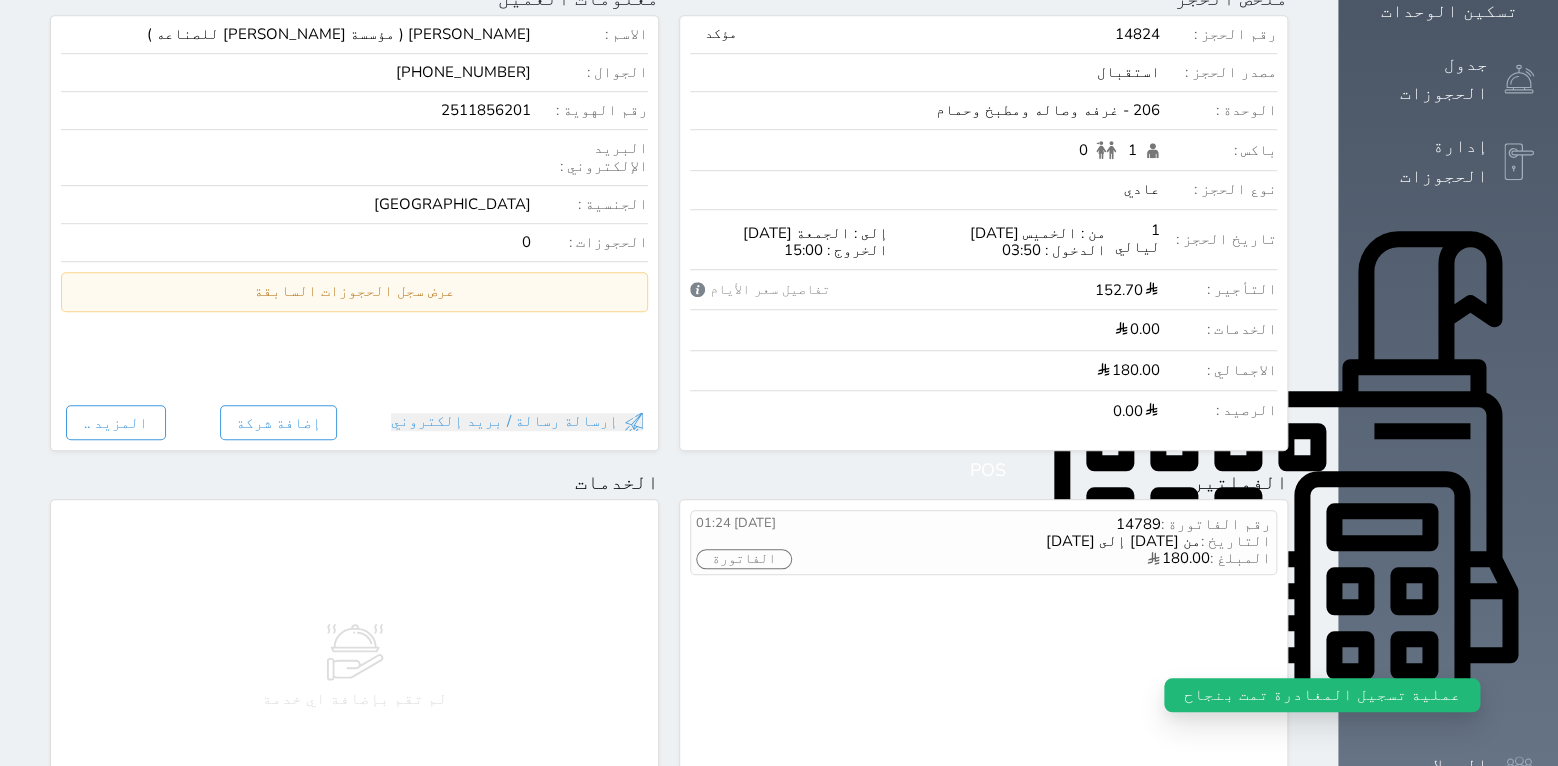 scroll, scrollTop: 492, scrollLeft: 0, axis: vertical 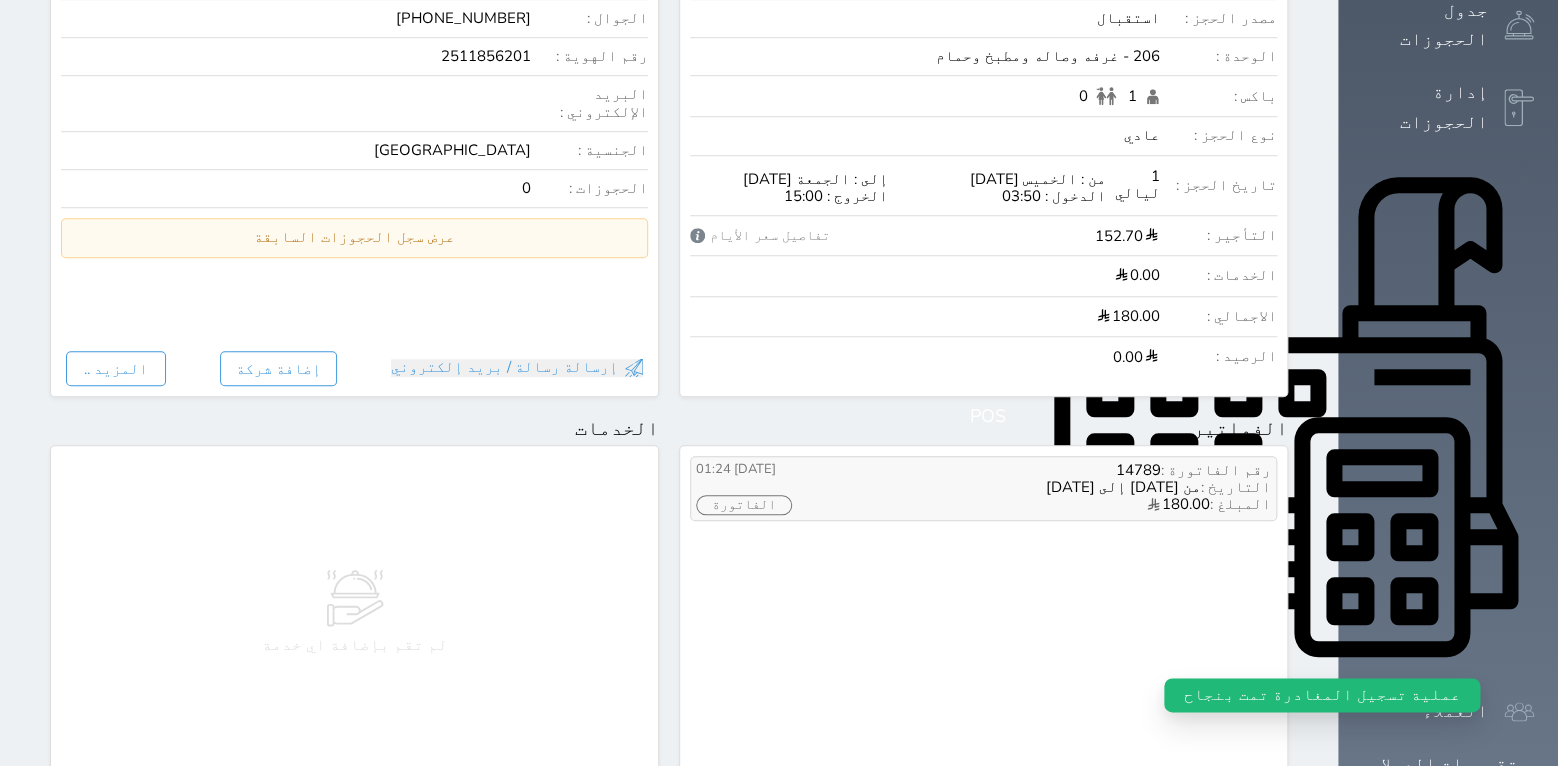 click on "الفاتورة" at bounding box center [744, 505] 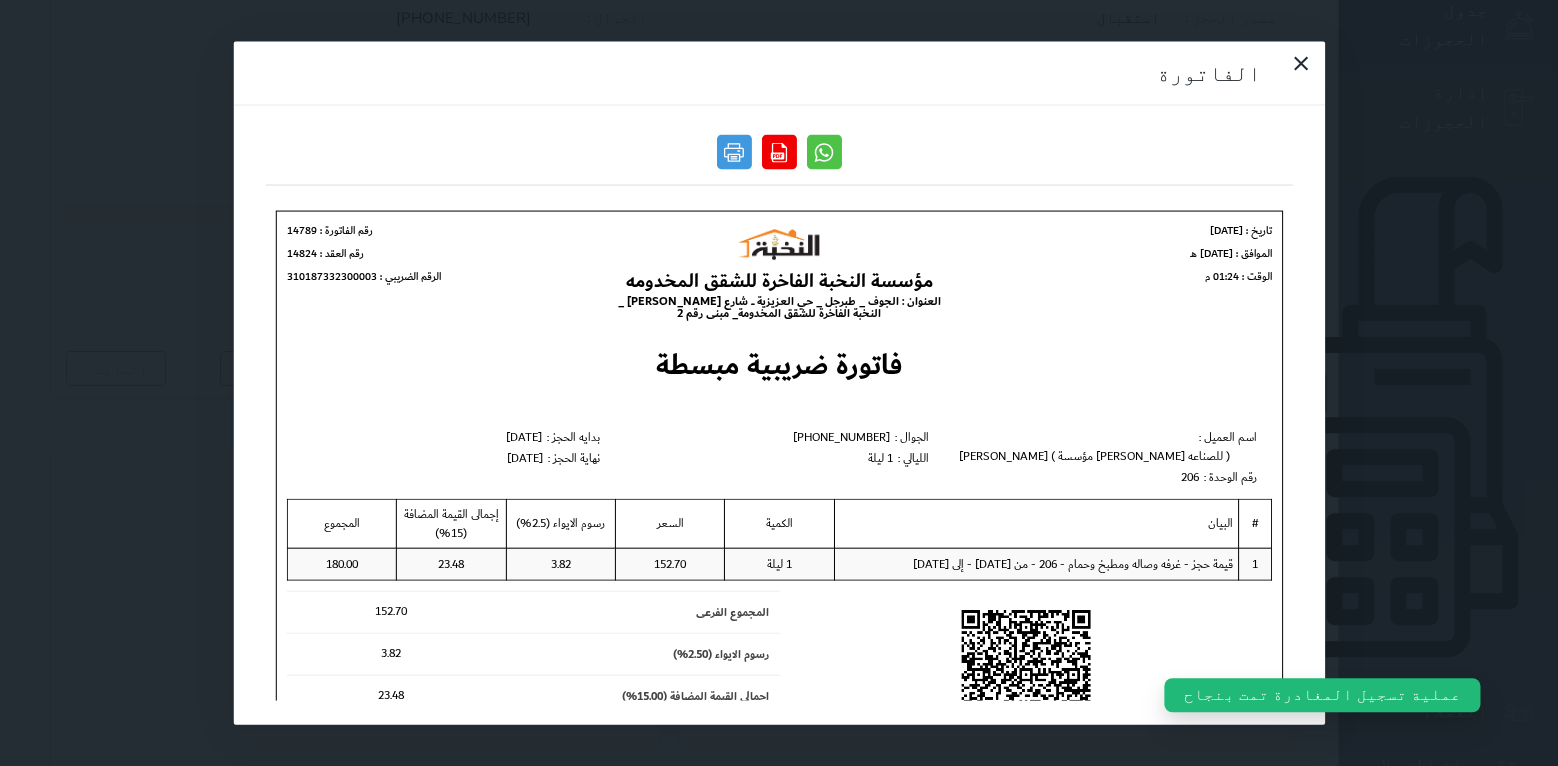 scroll, scrollTop: 0, scrollLeft: 0, axis: both 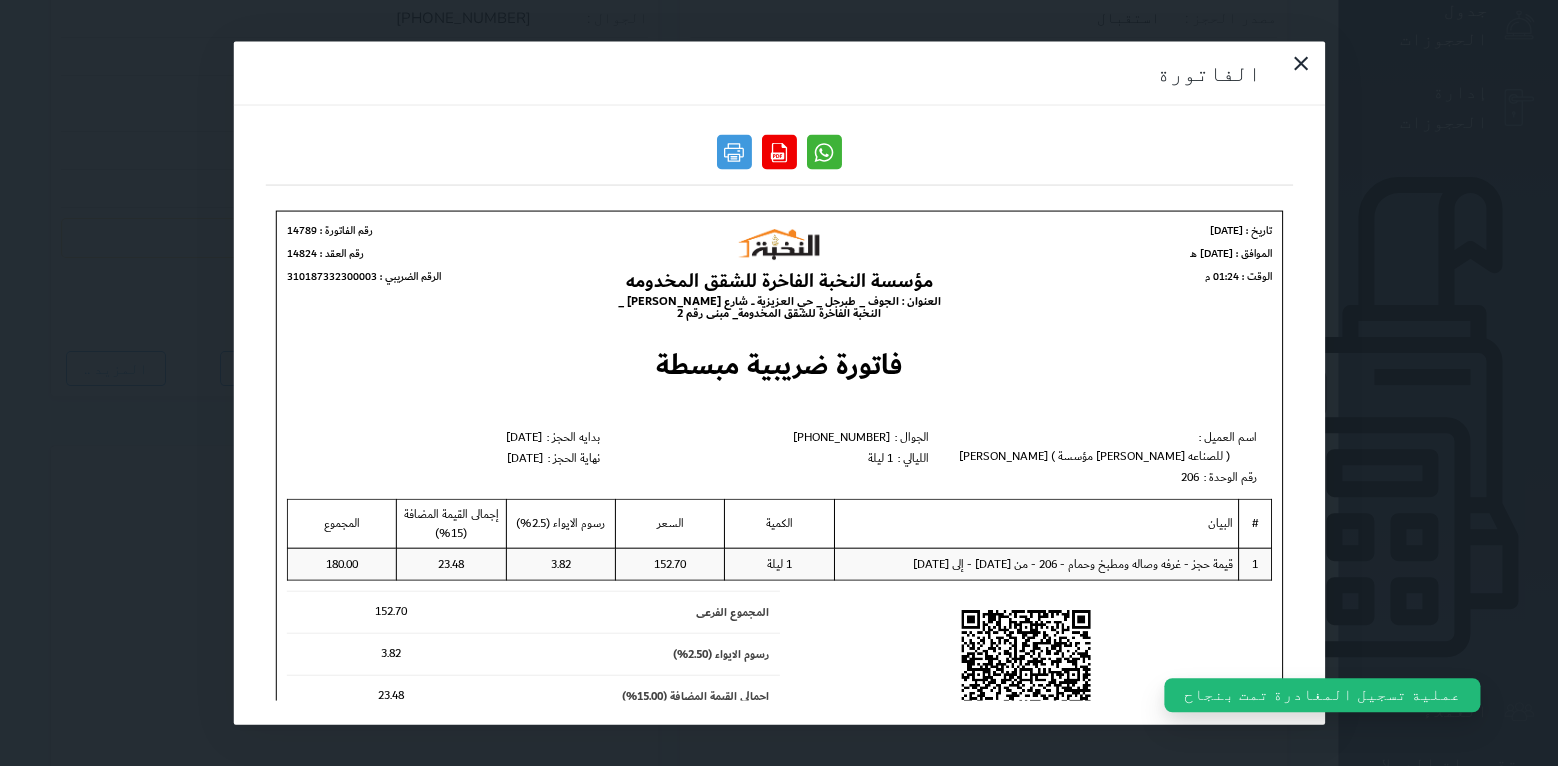 click at bounding box center [824, 152] 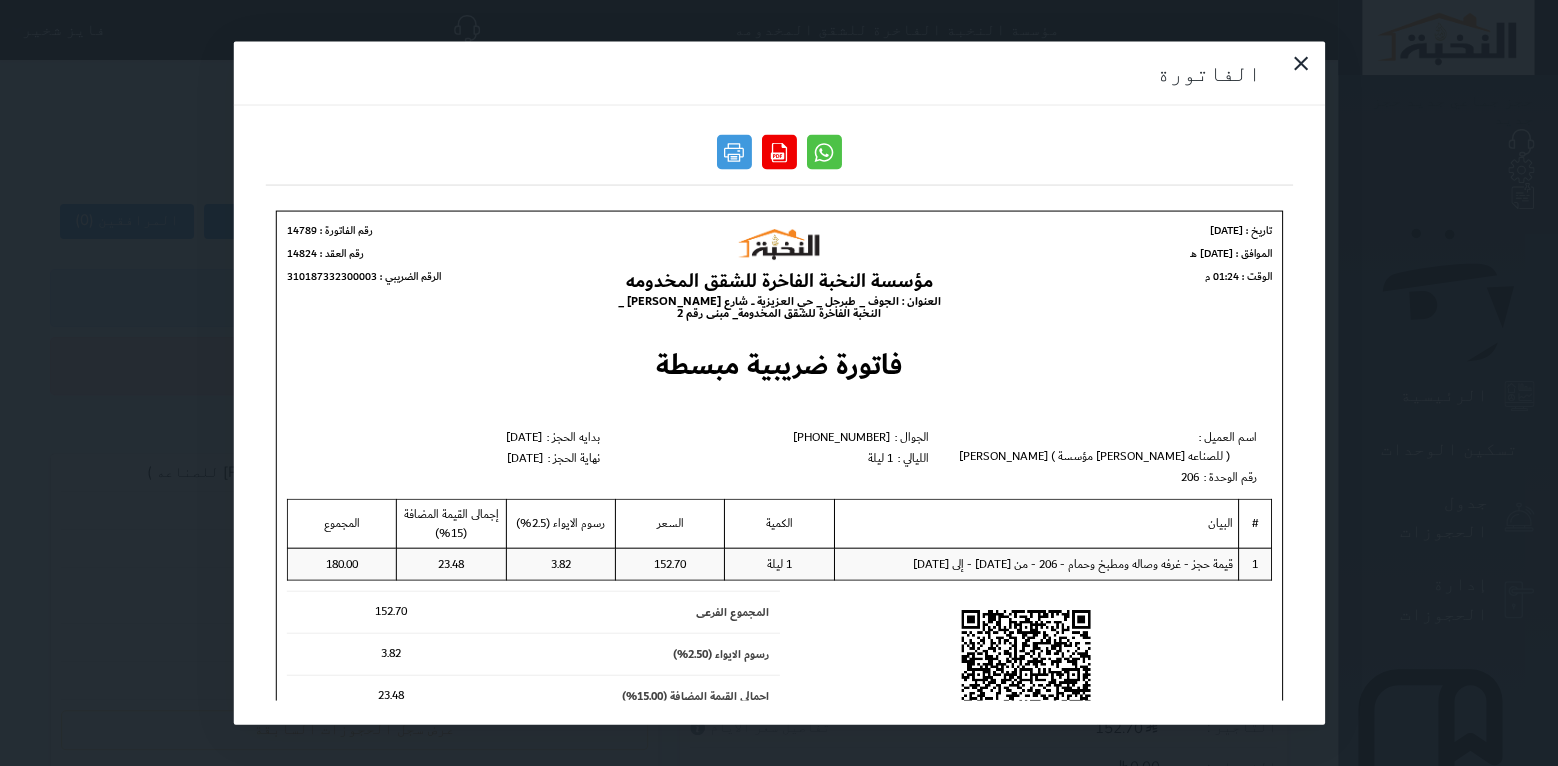 click on "الوقت : 01:24 م" at bounding box center [1107, 276] 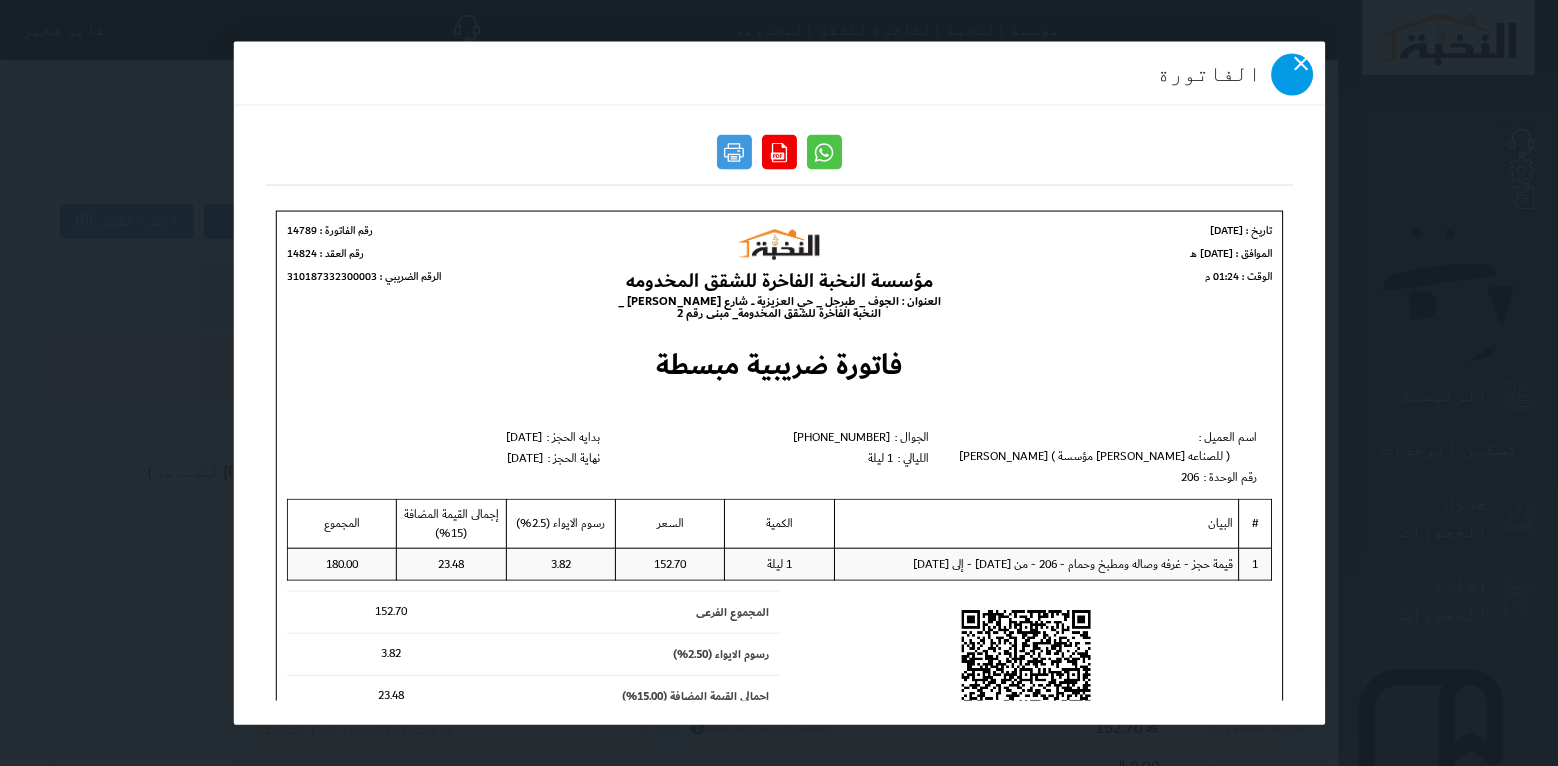 click 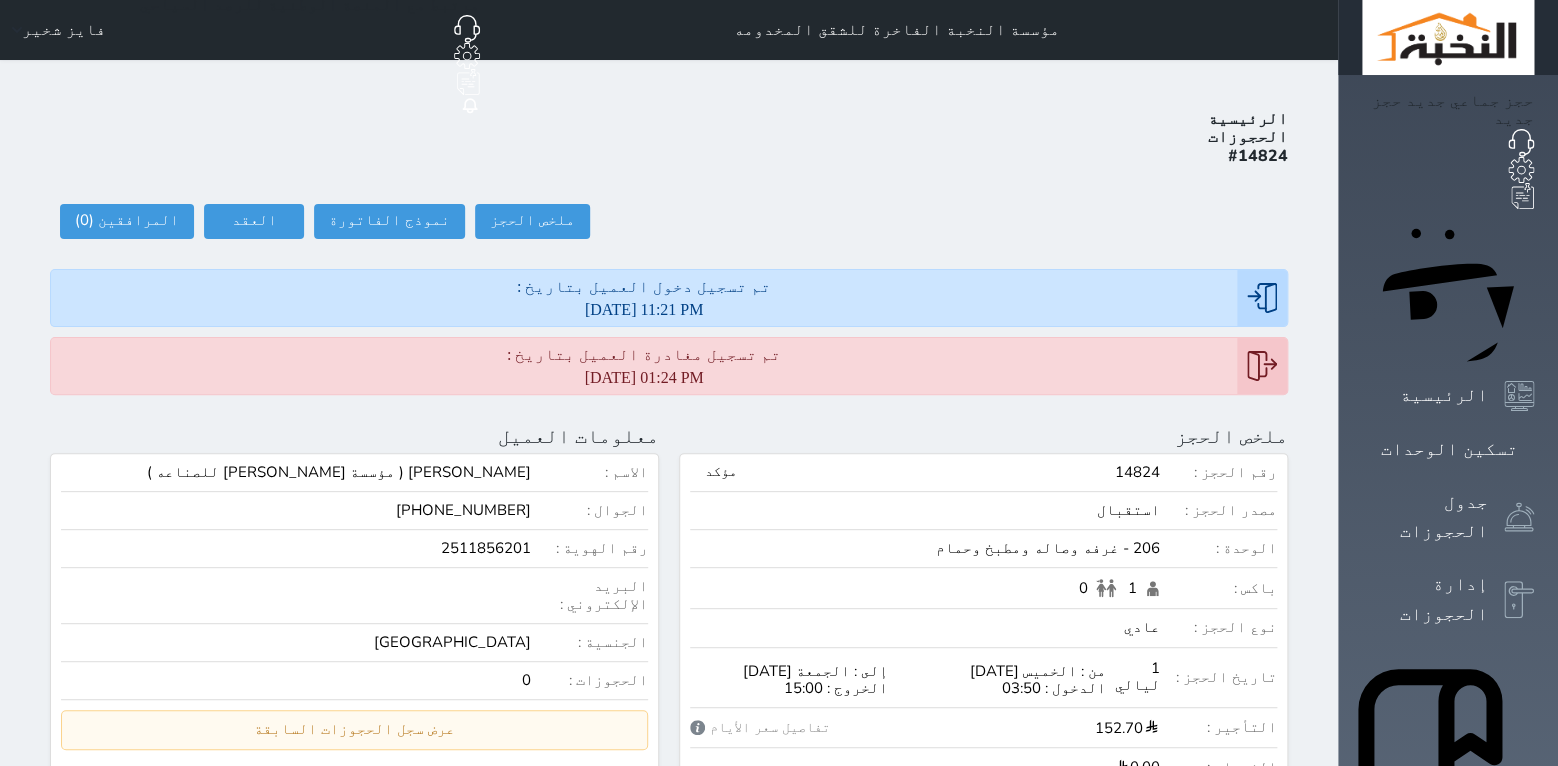 click on "ملخص الحجز       رقم الحجز :
14824
مؤكد     مصدر الحجز :   استقبال
الوحدة :   206 - غرفه وصاله ومطبخ وحمام   باكس :           1                 0   نوع الحجز :
عادي
تاريخ الحجز :   1 ليالي      من : الخميس [DATE]   الدخول : 03:50   إلى : الجمعة [DATE]   الخروج : 15:00   التأجير :   152.70    تفاصيل سعر الأيام         تفاصيل سعر الأيام                   الخميس   [DATE]   152.70   Grand Total For All Nights   180.00                           هل انت متأكد ؟   This action will change the specified price on targetted dates, would you like to continue ?   Yes, confirm !    لا تراجع !     الخدمات :   0.00    الاجمالي :   180.00    الرصيد :    0.00" at bounding box center [983, 657] 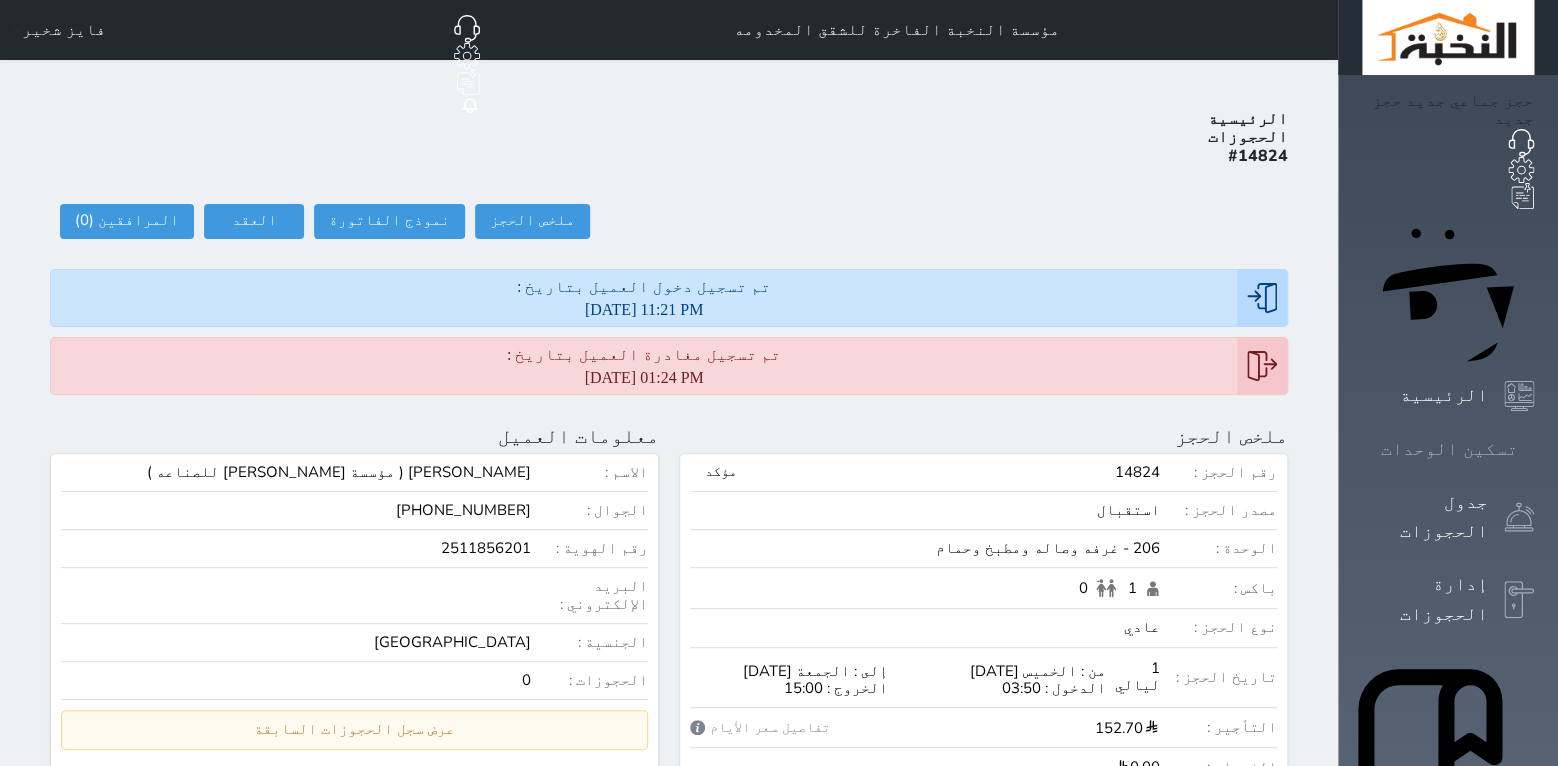 click 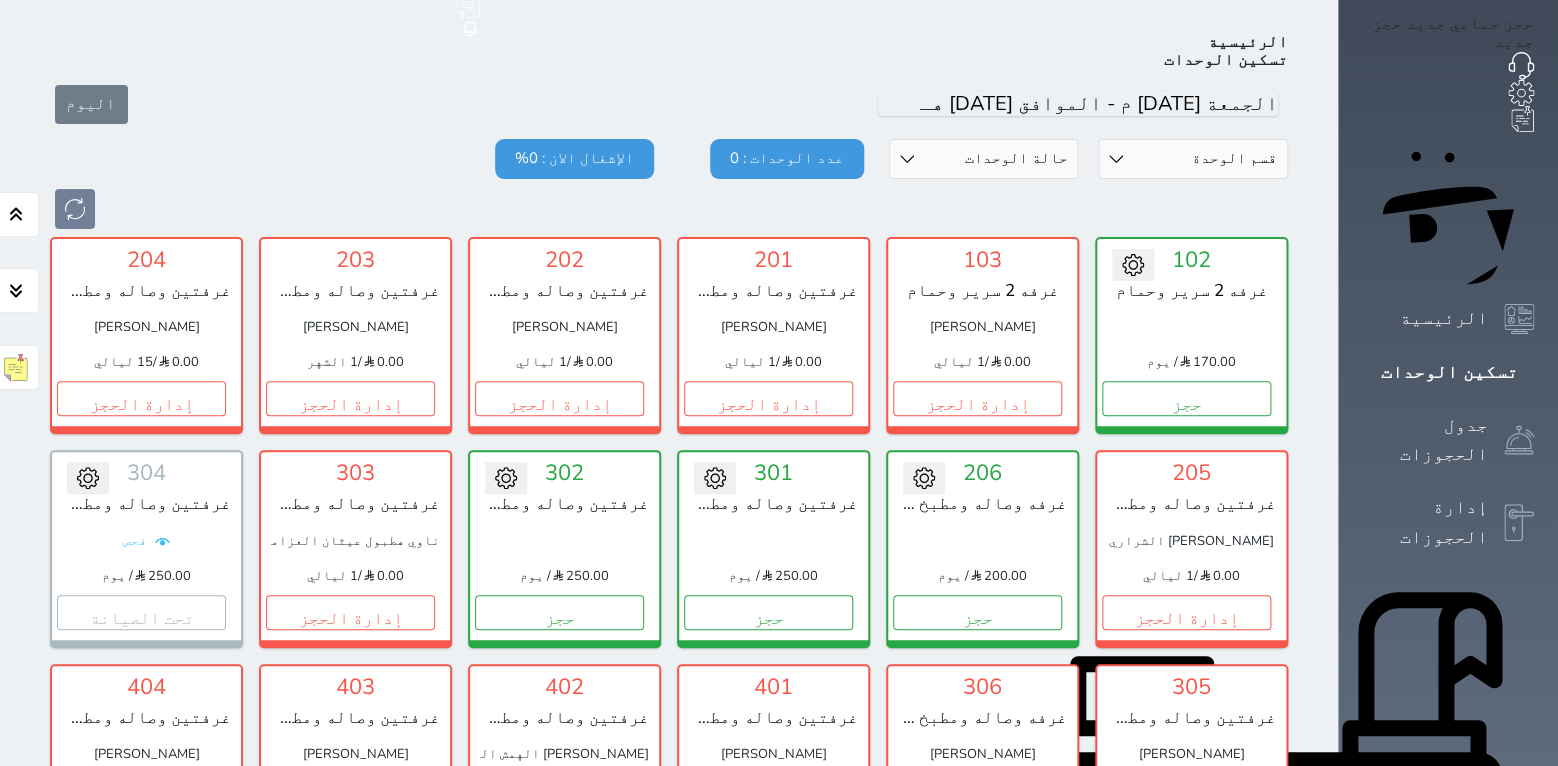 scroll, scrollTop: 78, scrollLeft: 0, axis: vertical 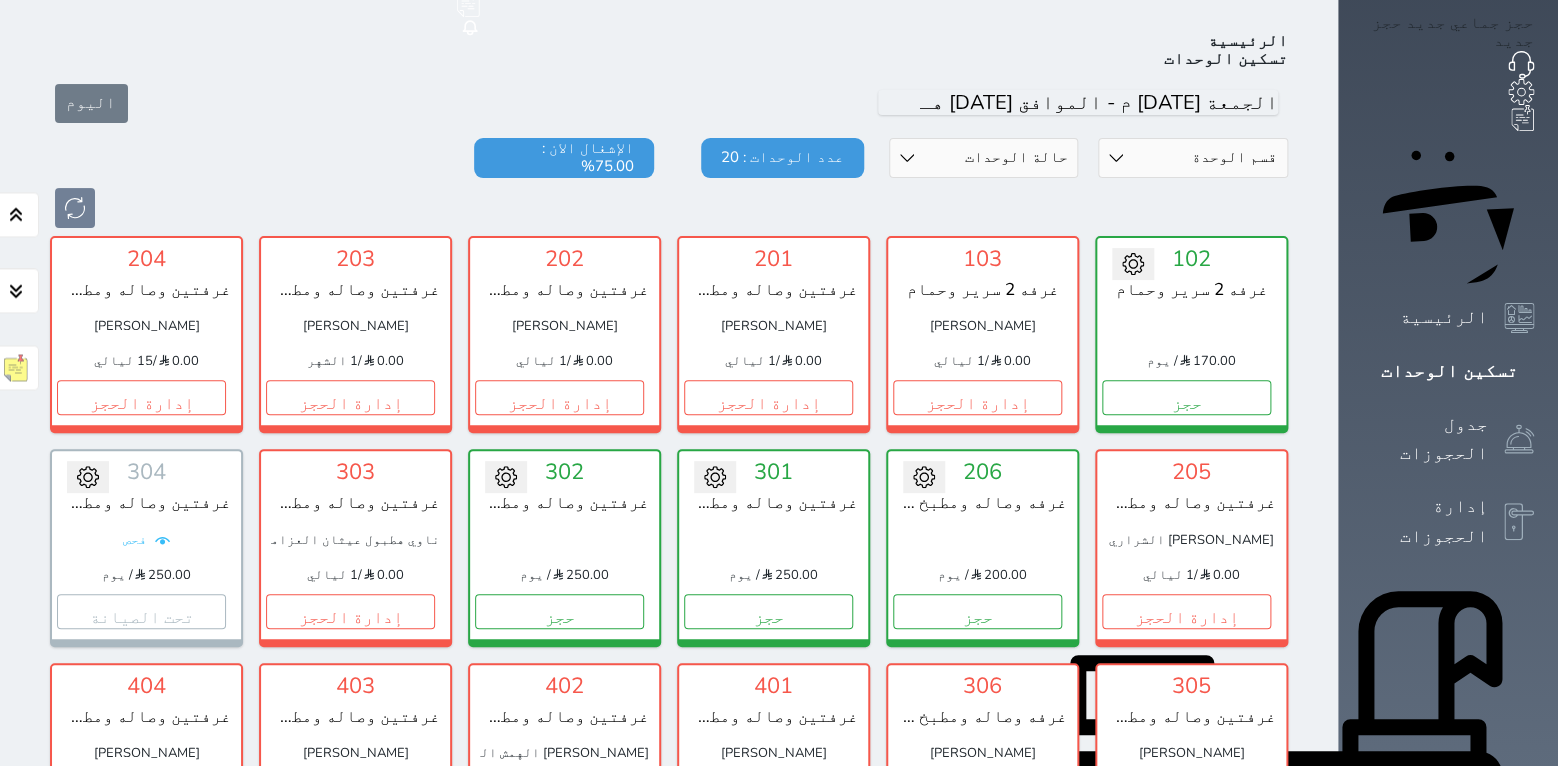click on "قسم الوحدة   غرفه وصاله ومطبخ وحمام غرفه 2 سرير وحمام غرفتين وصاله ومطبخ وحمام   حالة الوحدات متاح تحت التنظيف تحت الصيانة سجل دخول  لم يتم تسجيل الدخول   عدد الوحدات : 20   الإشغال الان : 75.00%" at bounding box center [669, 183] 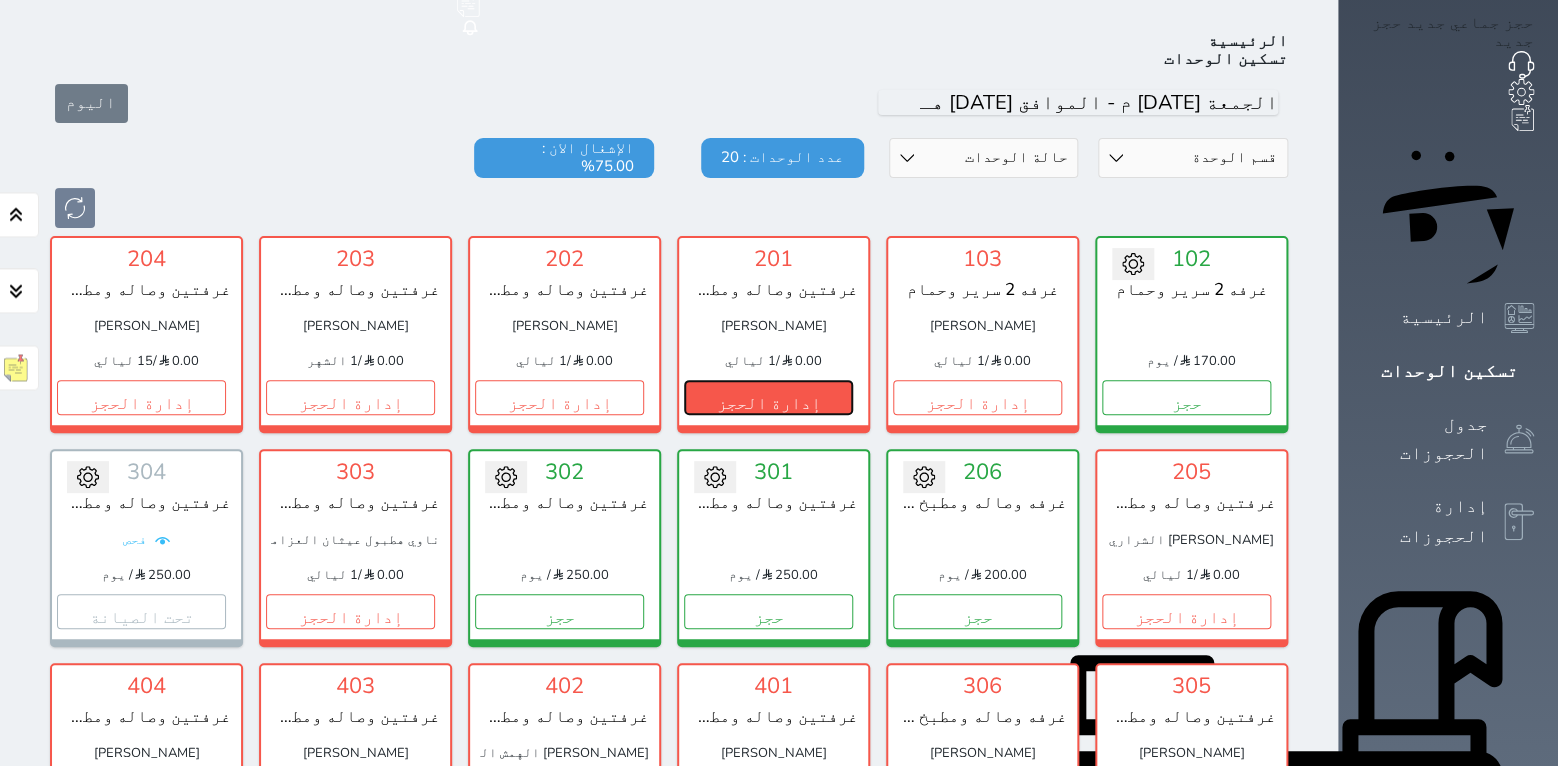 click on "إدارة الحجز" at bounding box center (768, 397) 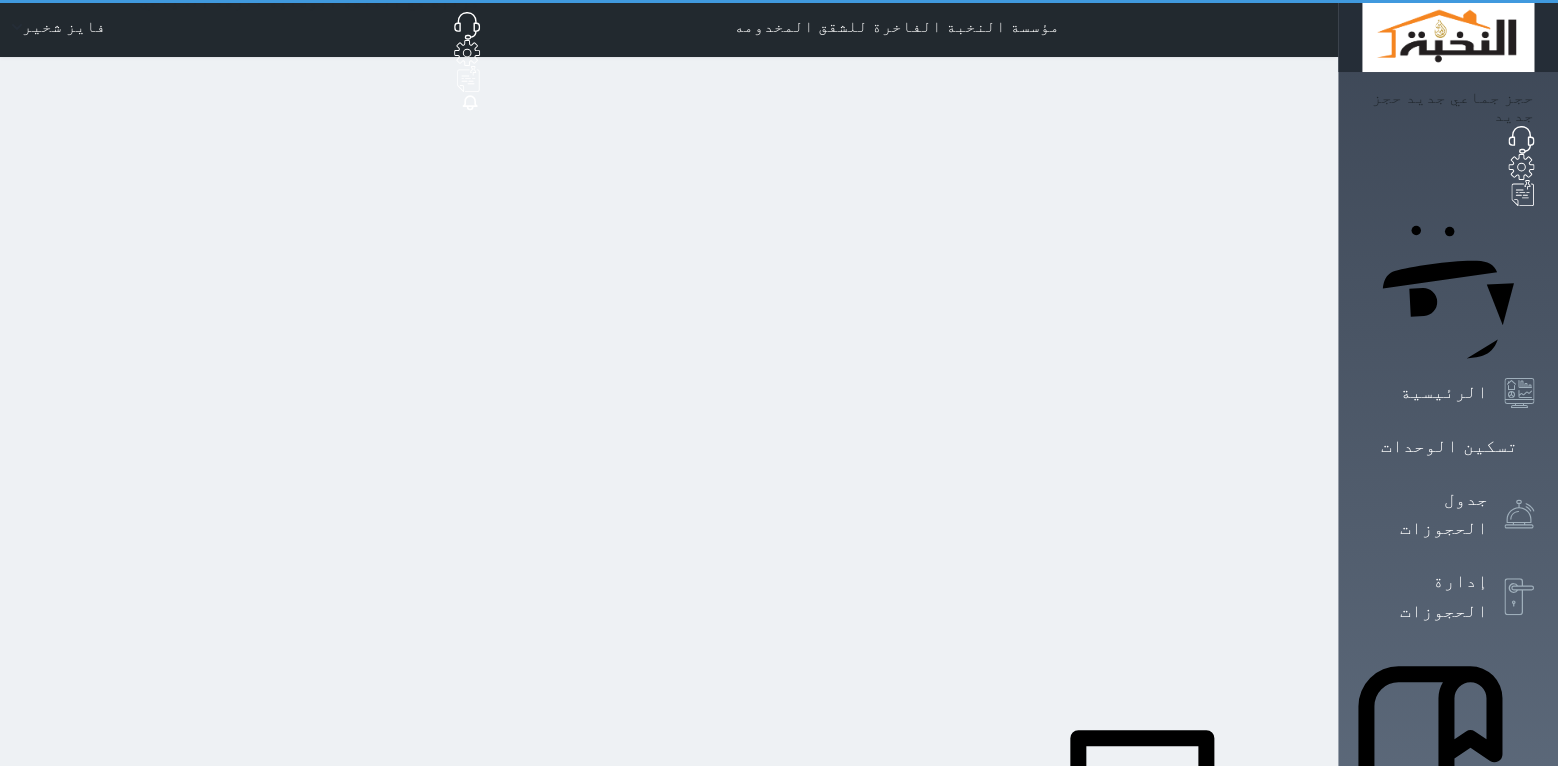 scroll, scrollTop: 0, scrollLeft: 0, axis: both 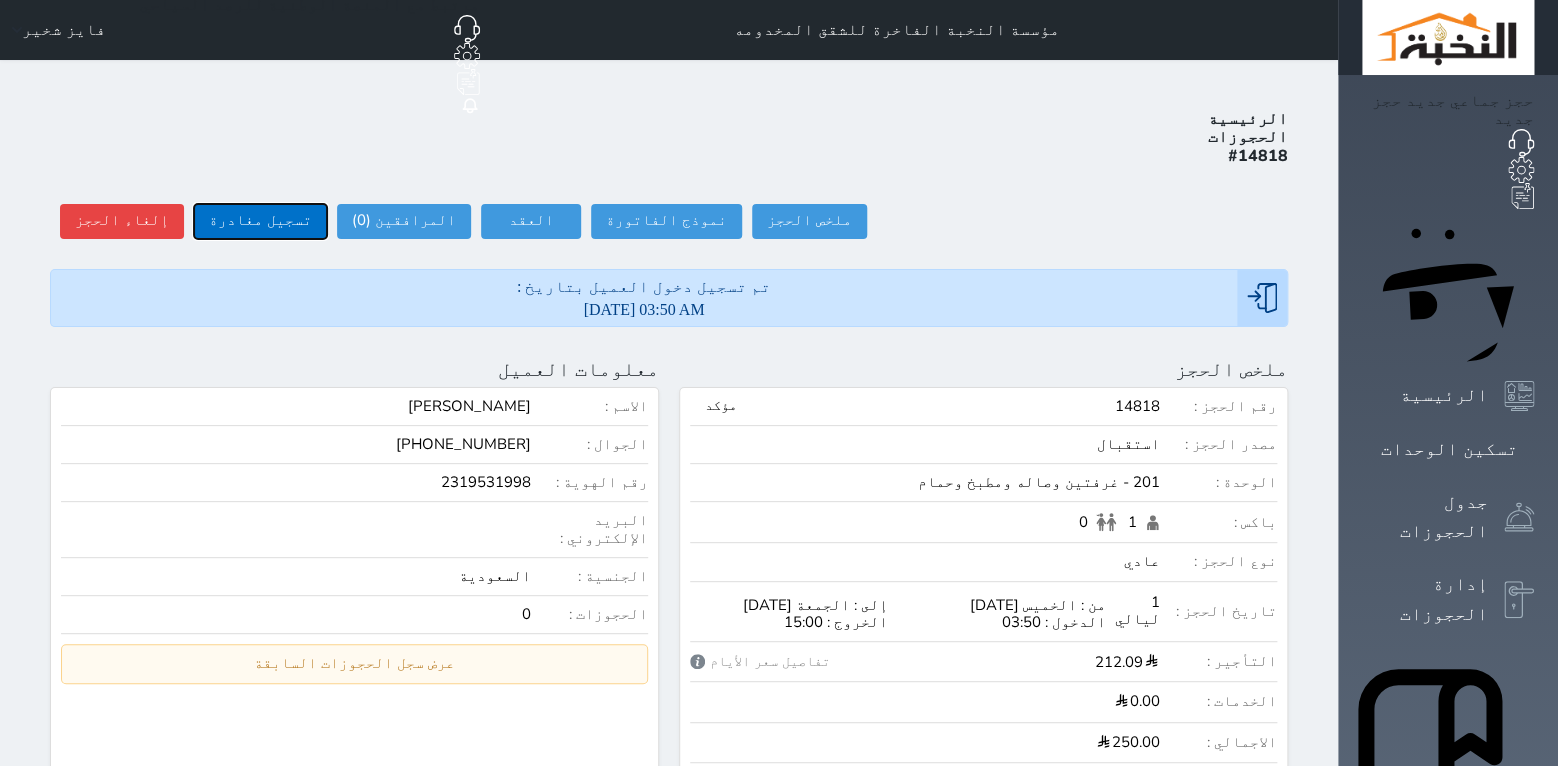 click on "تسجيل مغادرة" at bounding box center [260, 221] 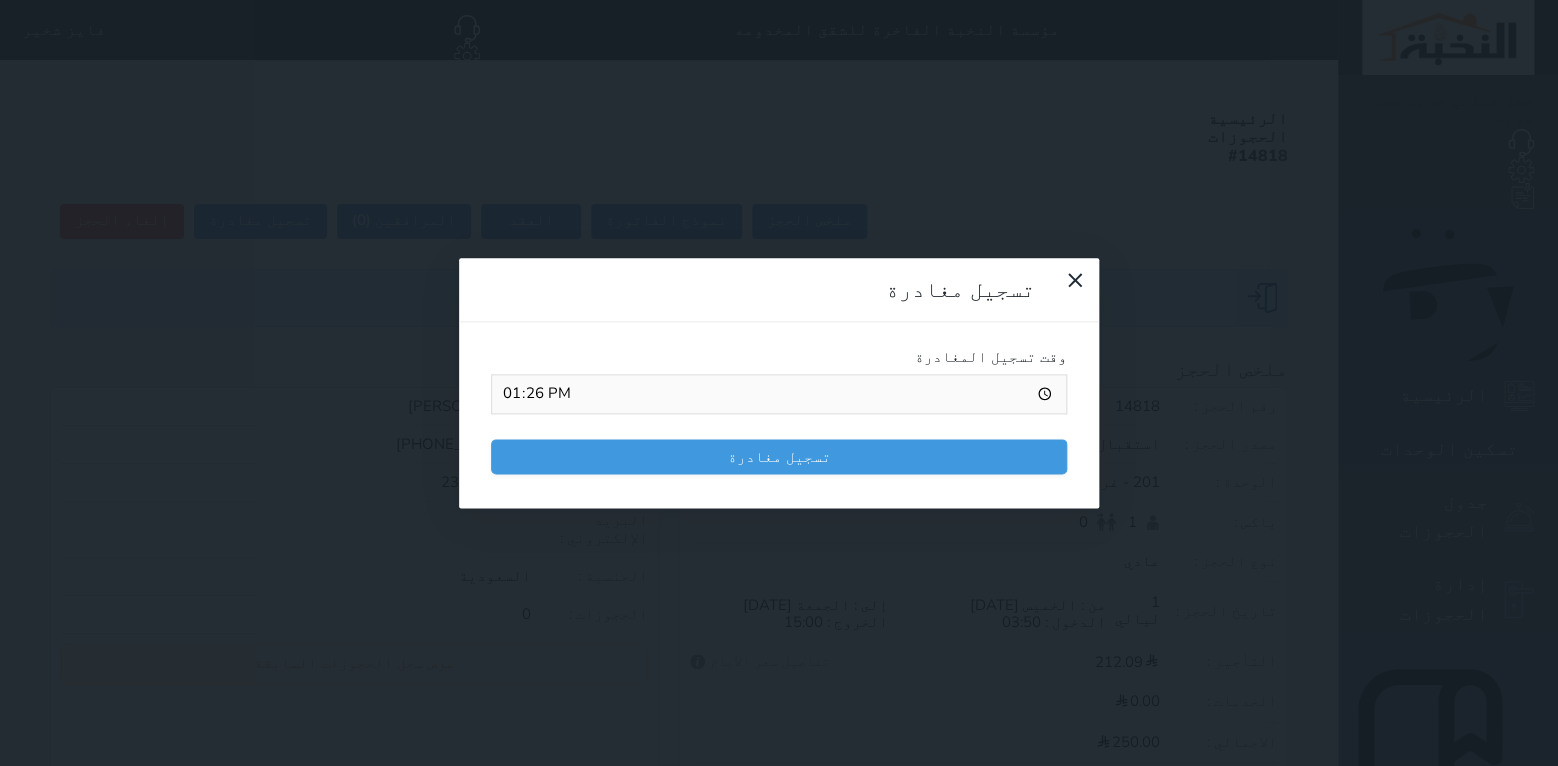 click on "13:26" at bounding box center [779, 394] 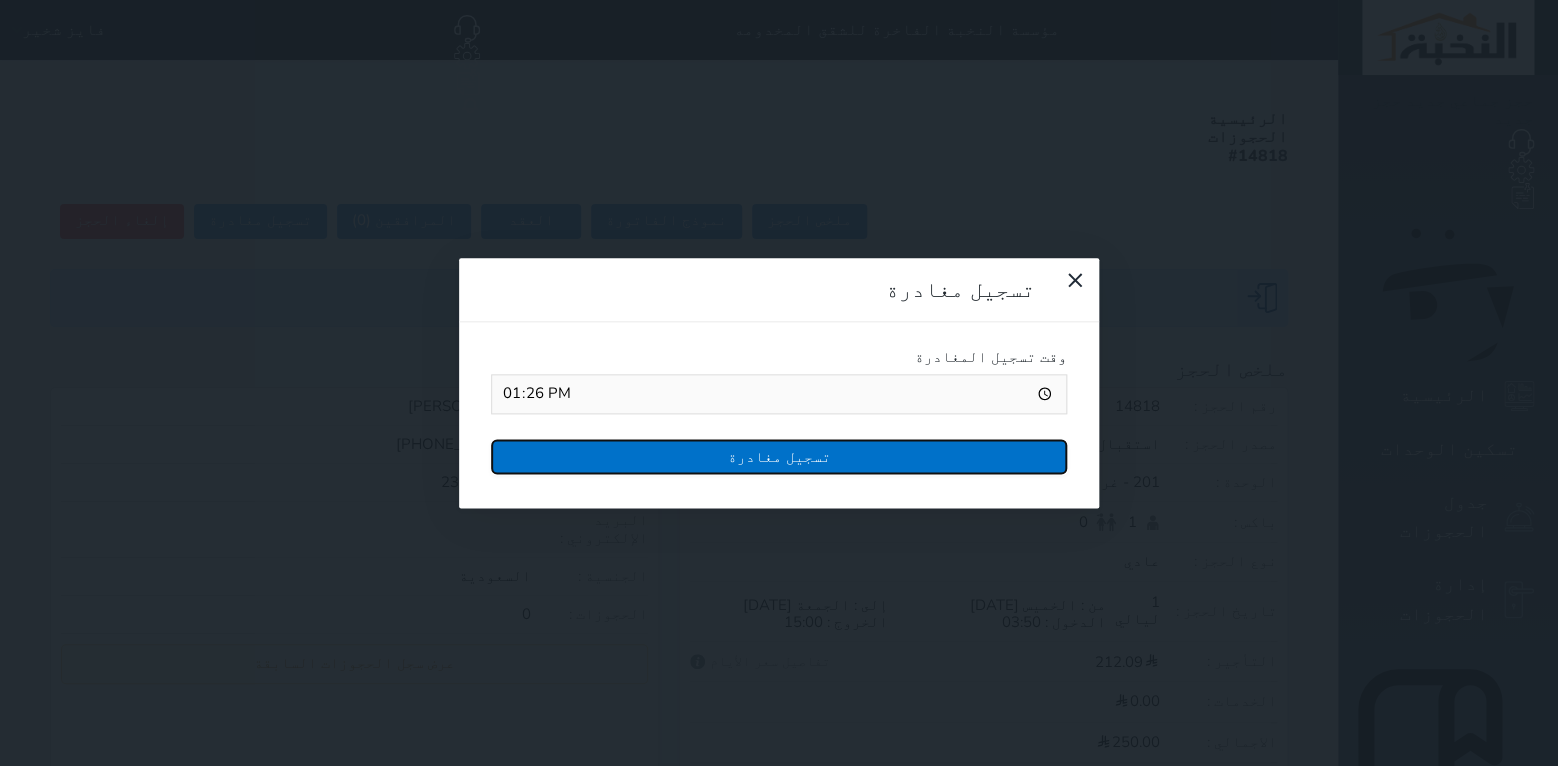 click on "تسجيل مغادرة" at bounding box center [779, 456] 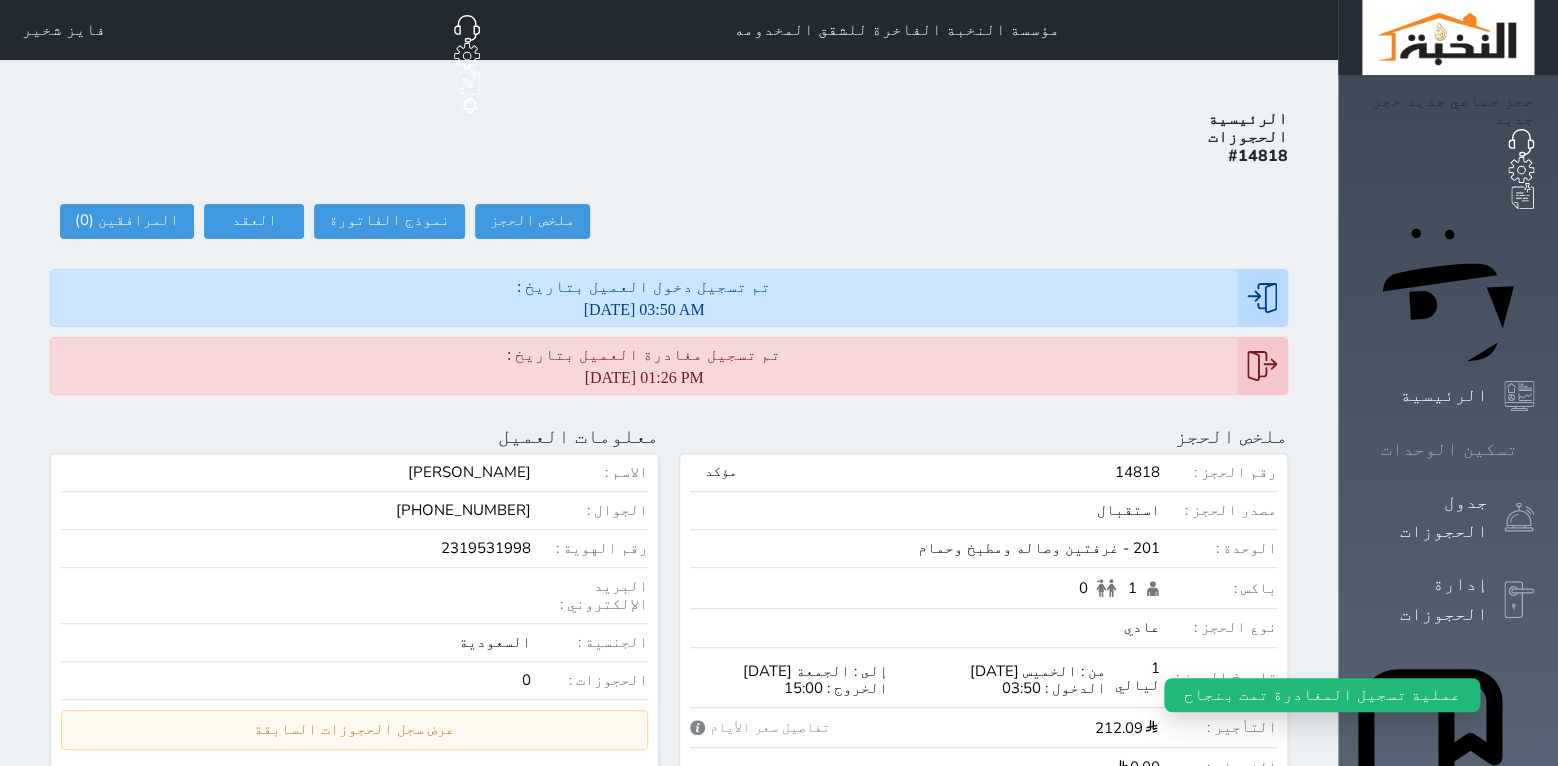 click at bounding box center (1534, 449) 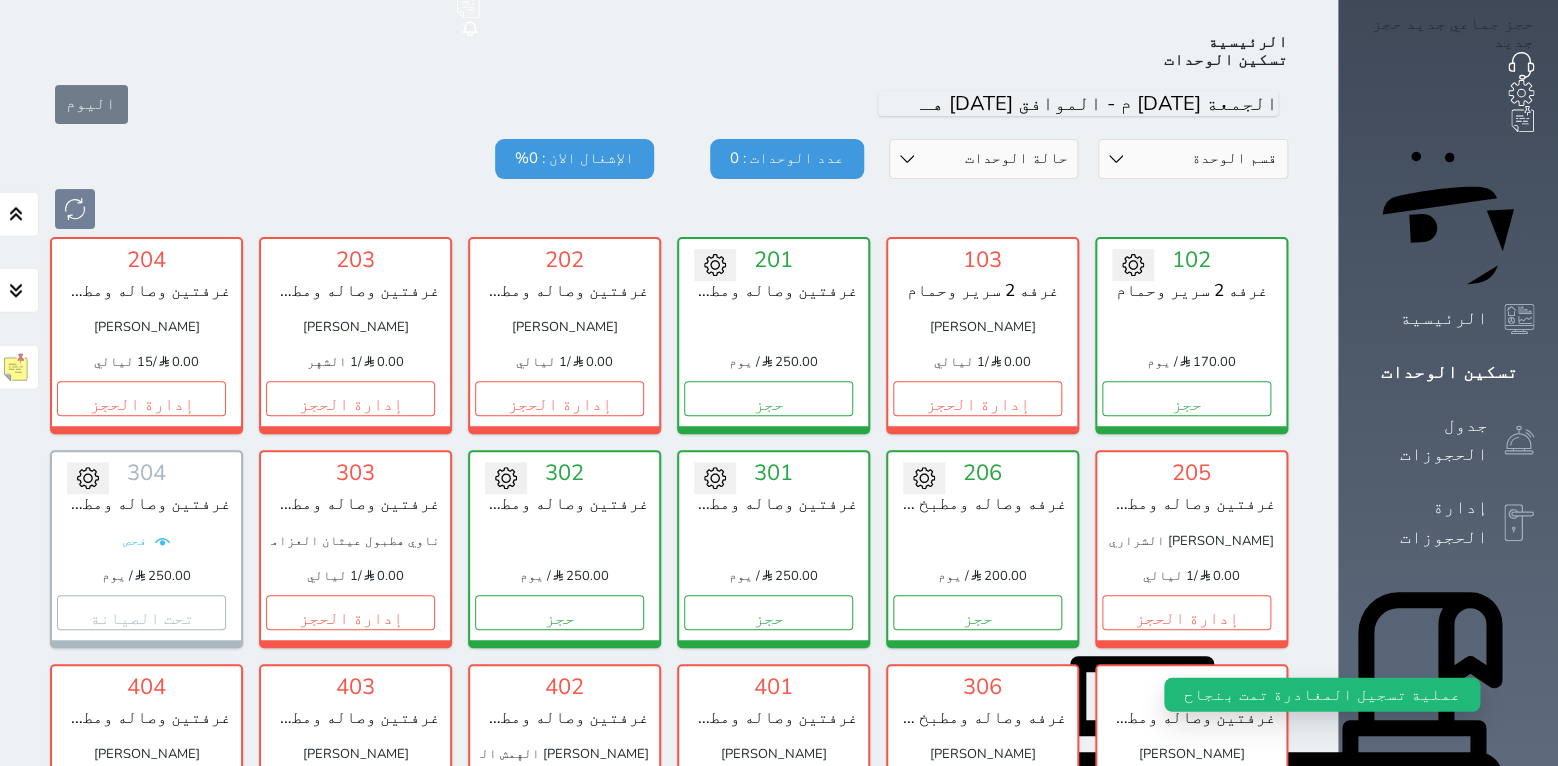 scroll, scrollTop: 78, scrollLeft: 0, axis: vertical 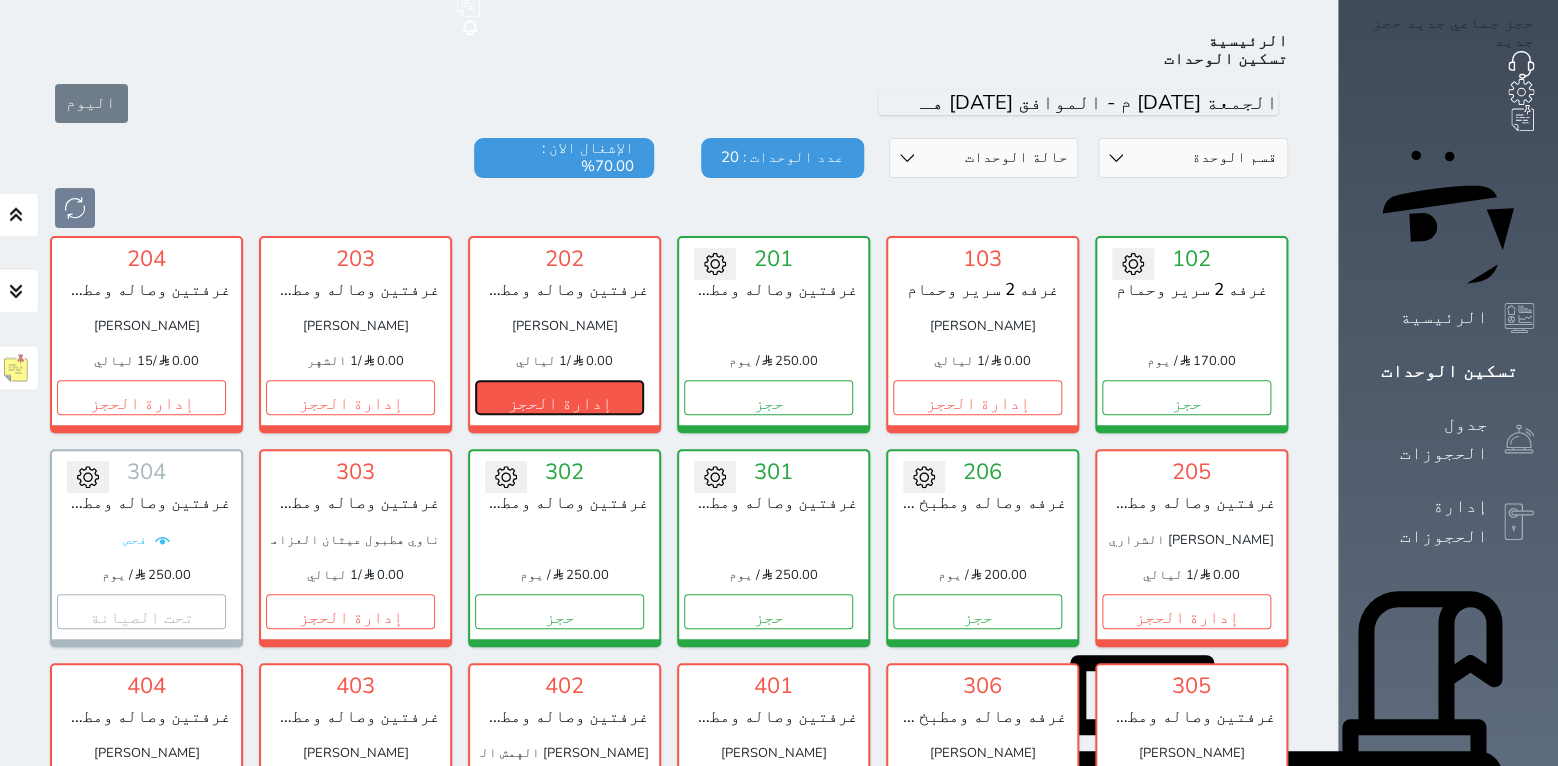 click on "إدارة الحجز" at bounding box center [559, 397] 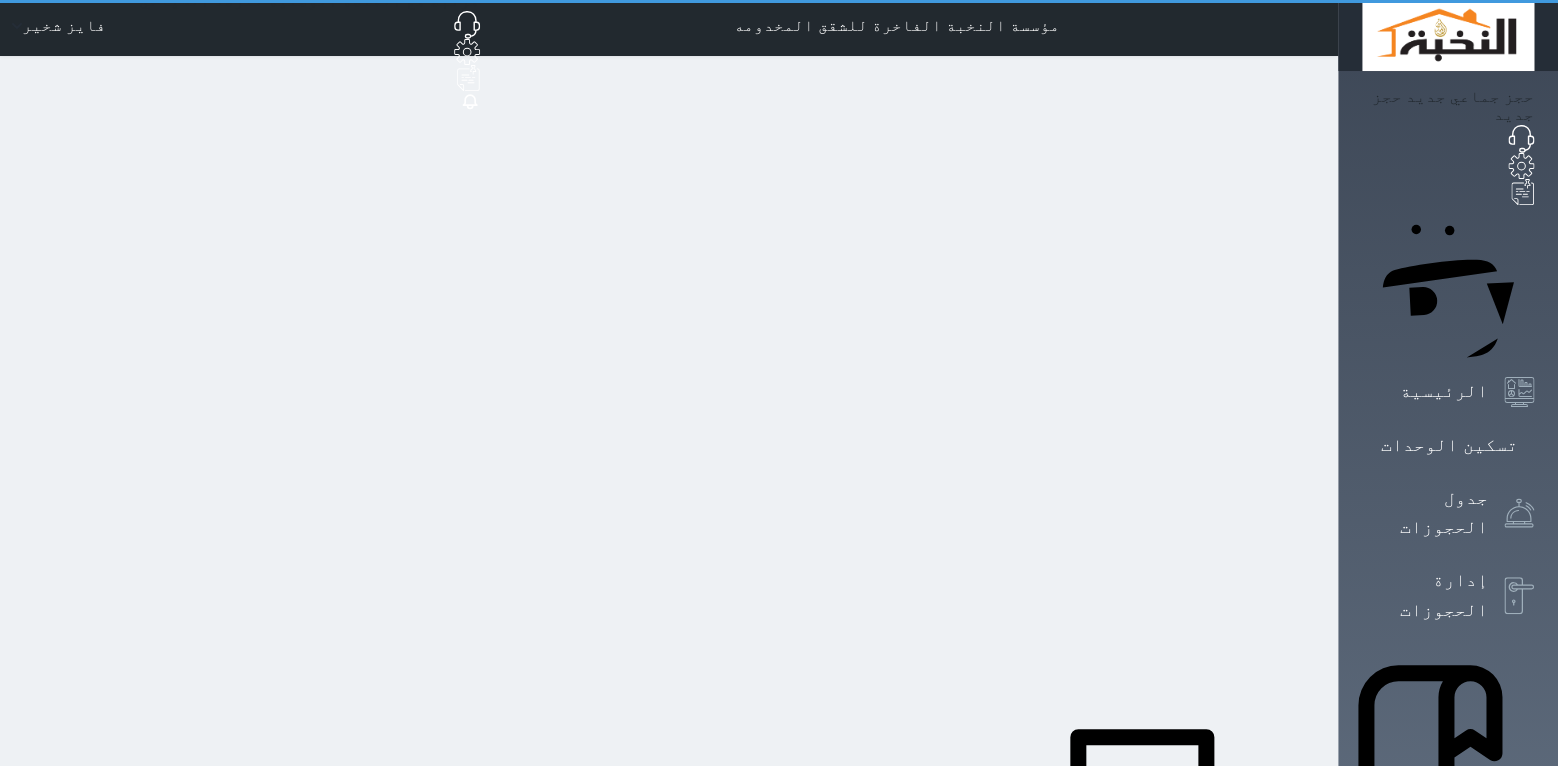 scroll, scrollTop: 0, scrollLeft: 0, axis: both 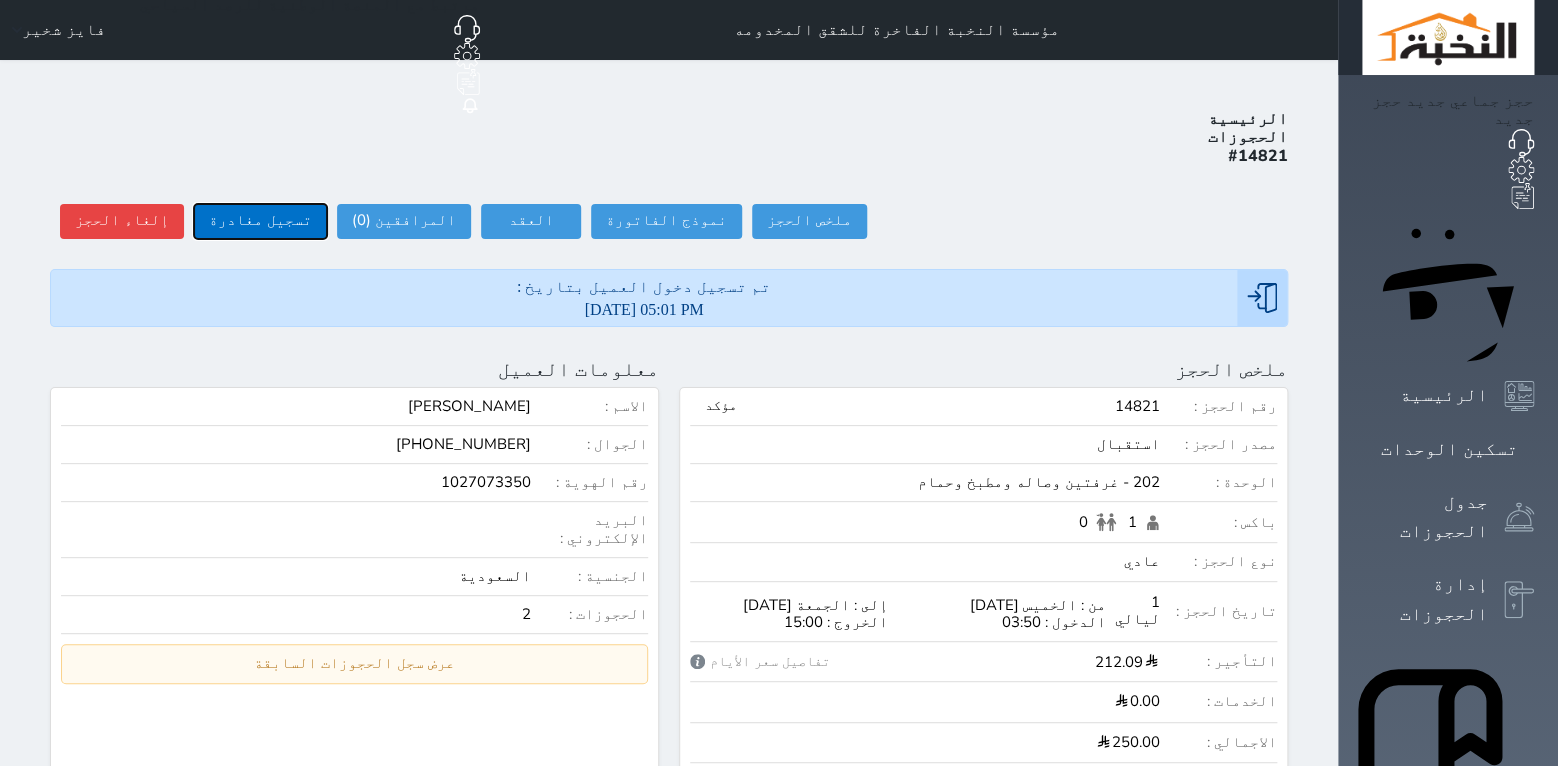 click on "تسجيل مغادرة" at bounding box center (260, 221) 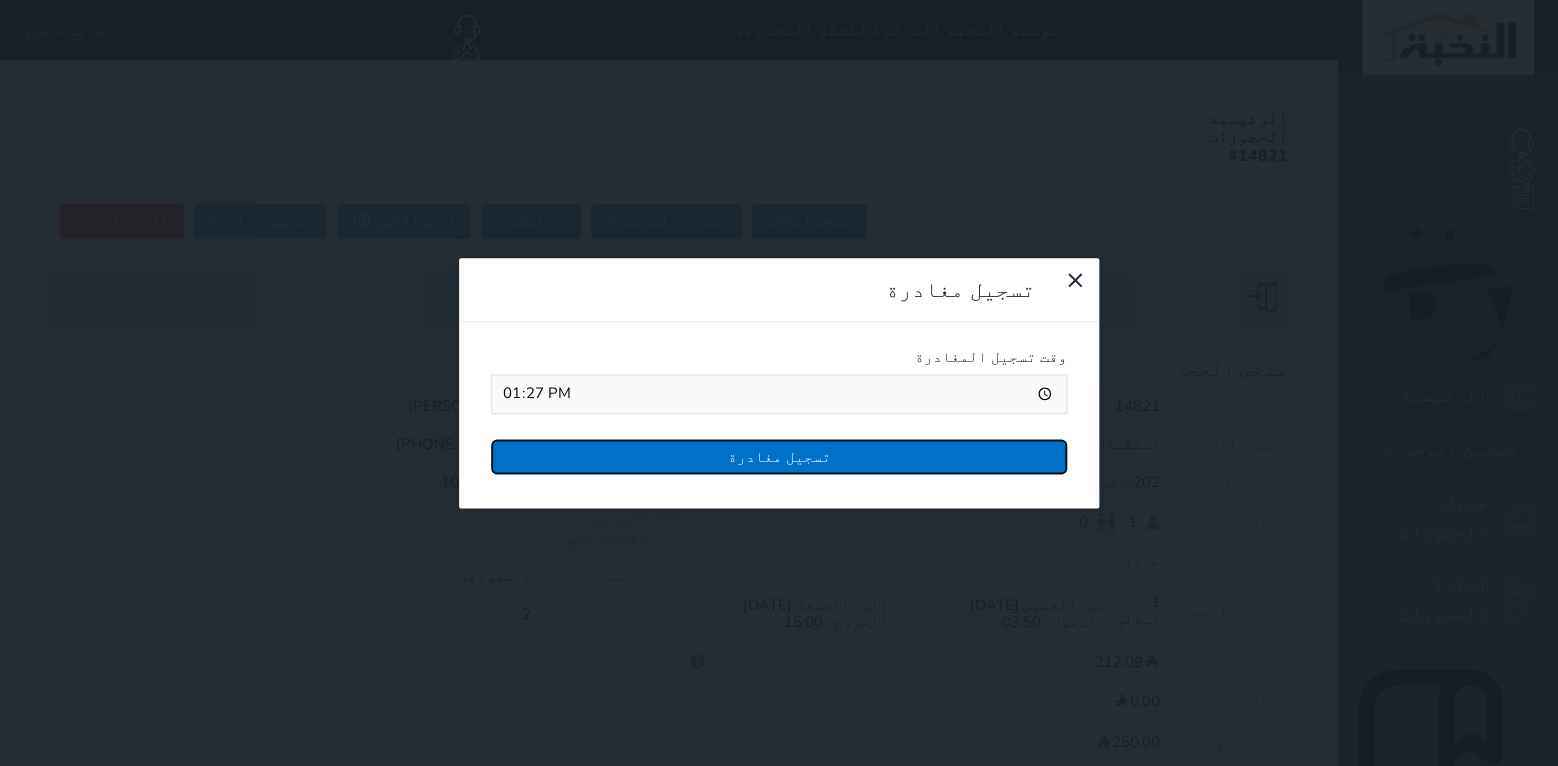 click on "تسجيل مغادرة" at bounding box center [779, 456] 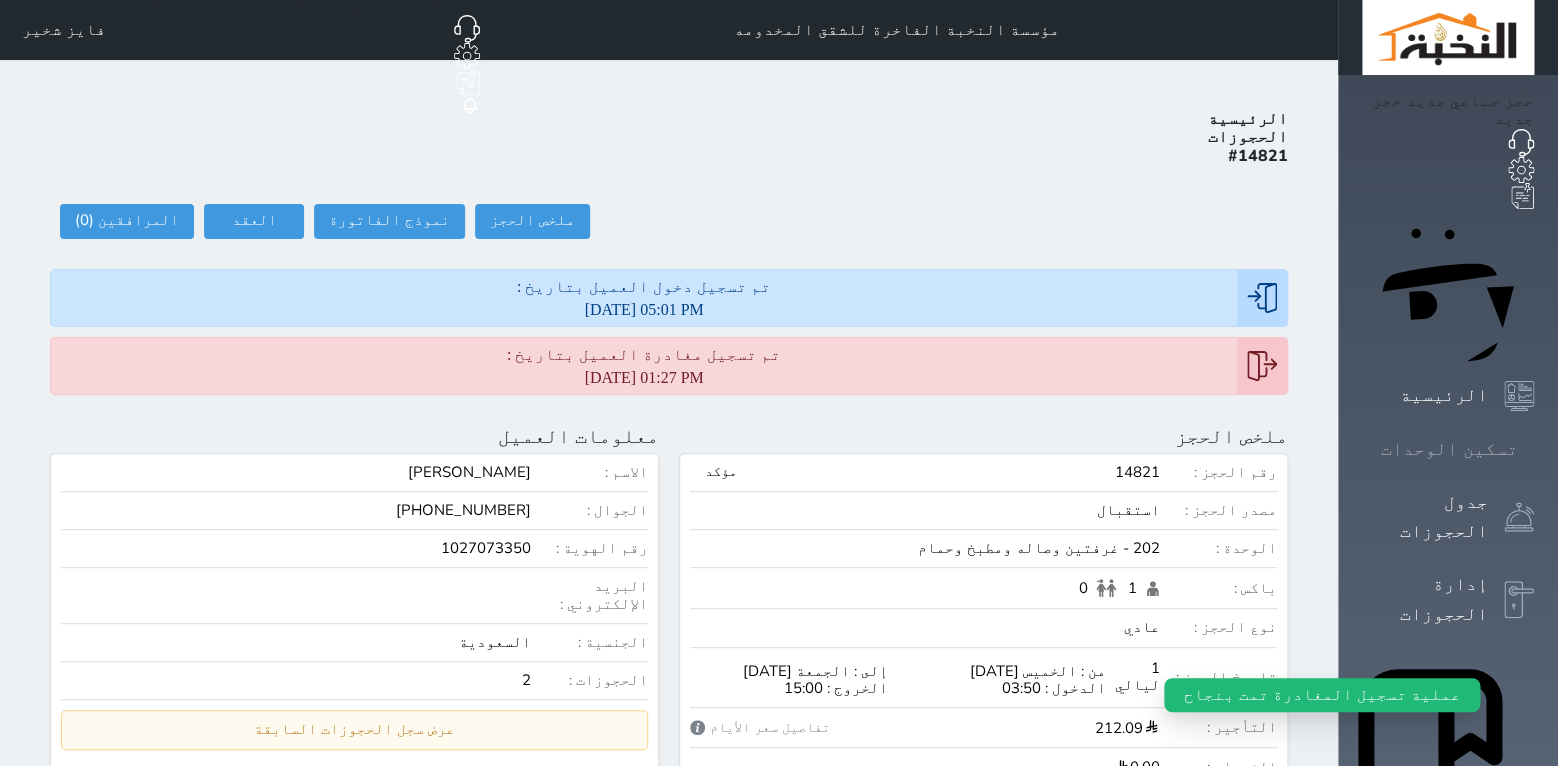 click at bounding box center [1534, 449] 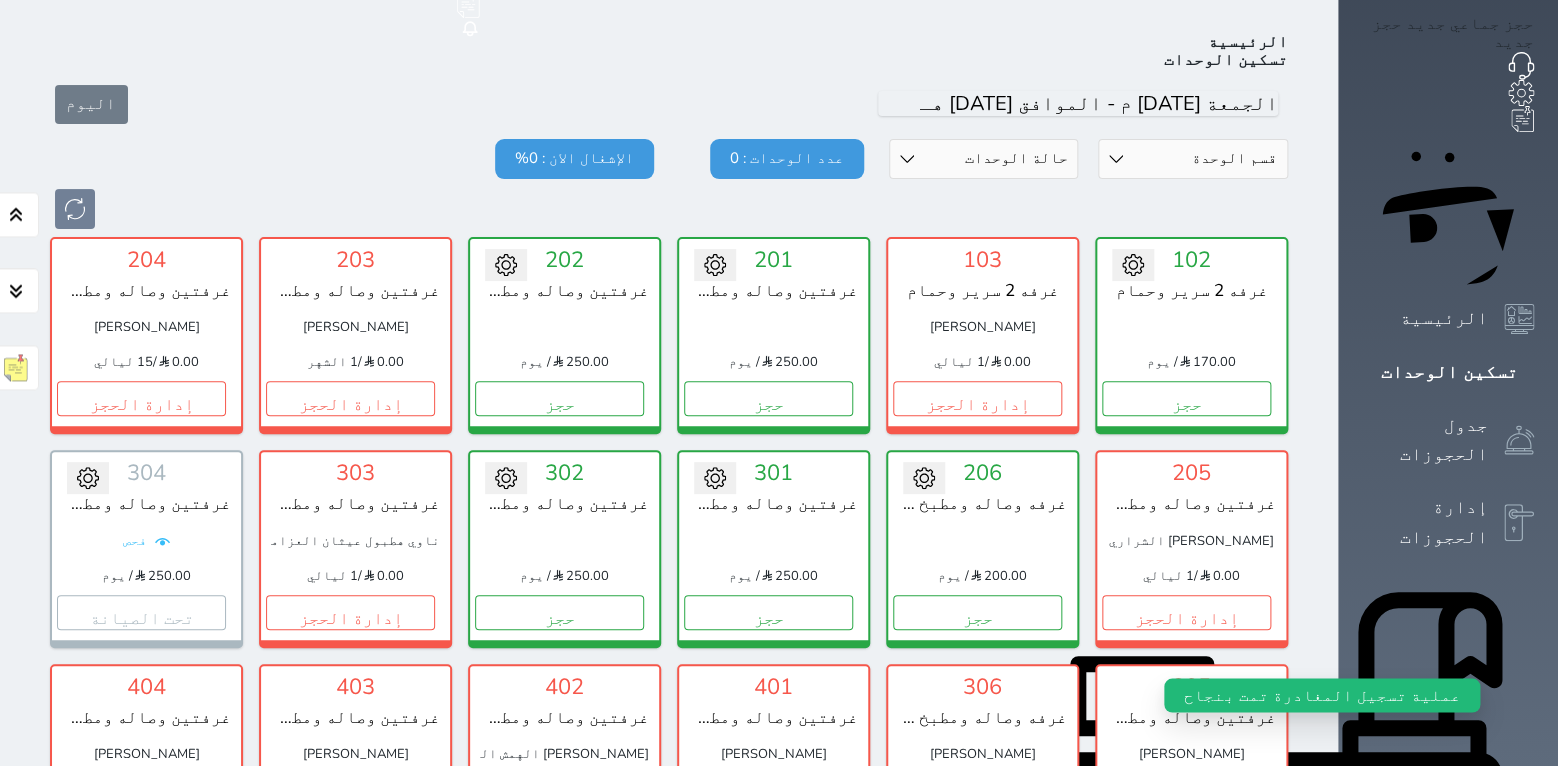 scroll, scrollTop: 78, scrollLeft: 0, axis: vertical 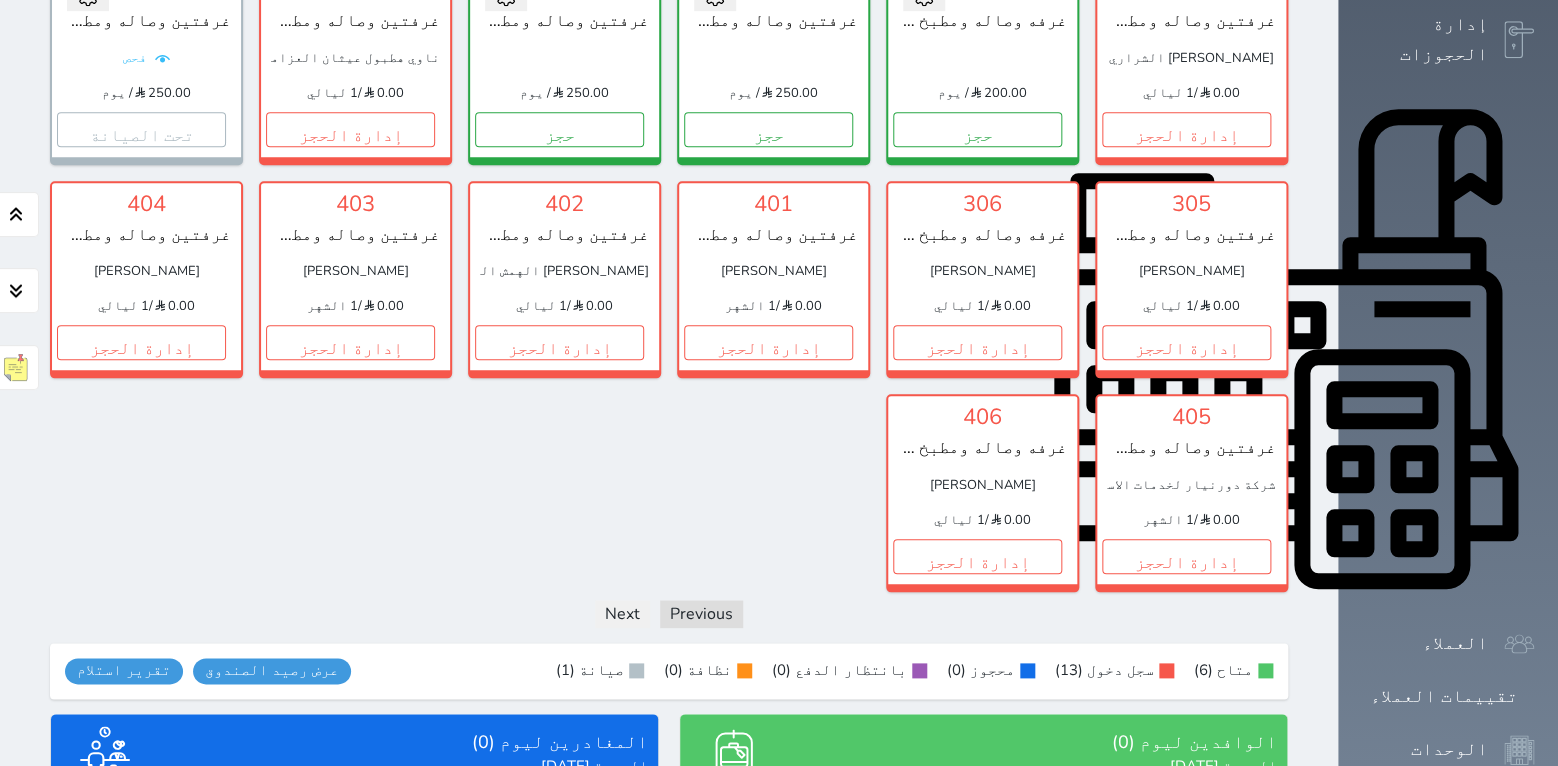 click at bounding box center [73, 816] 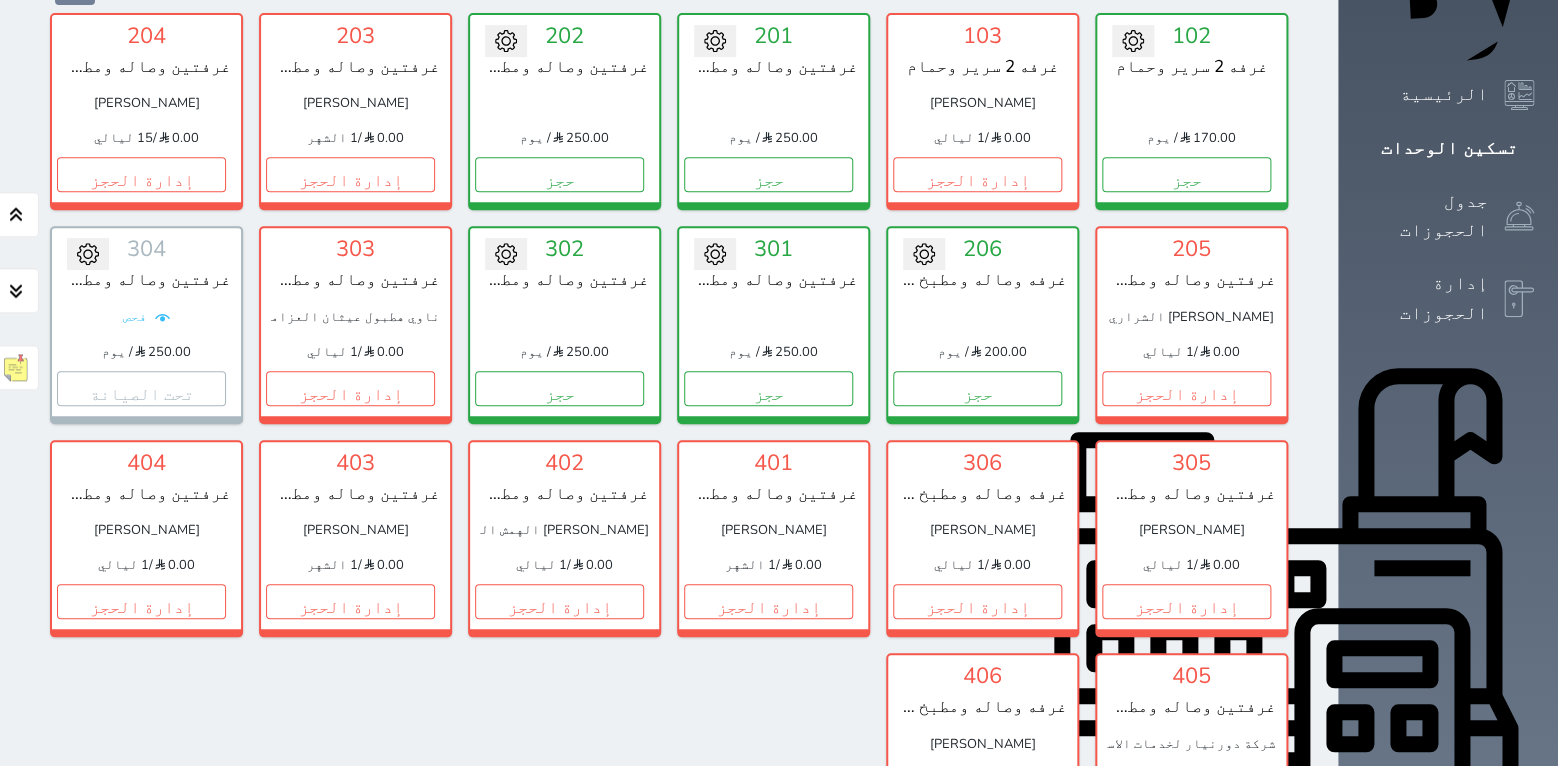 scroll, scrollTop: 0, scrollLeft: 0, axis: both 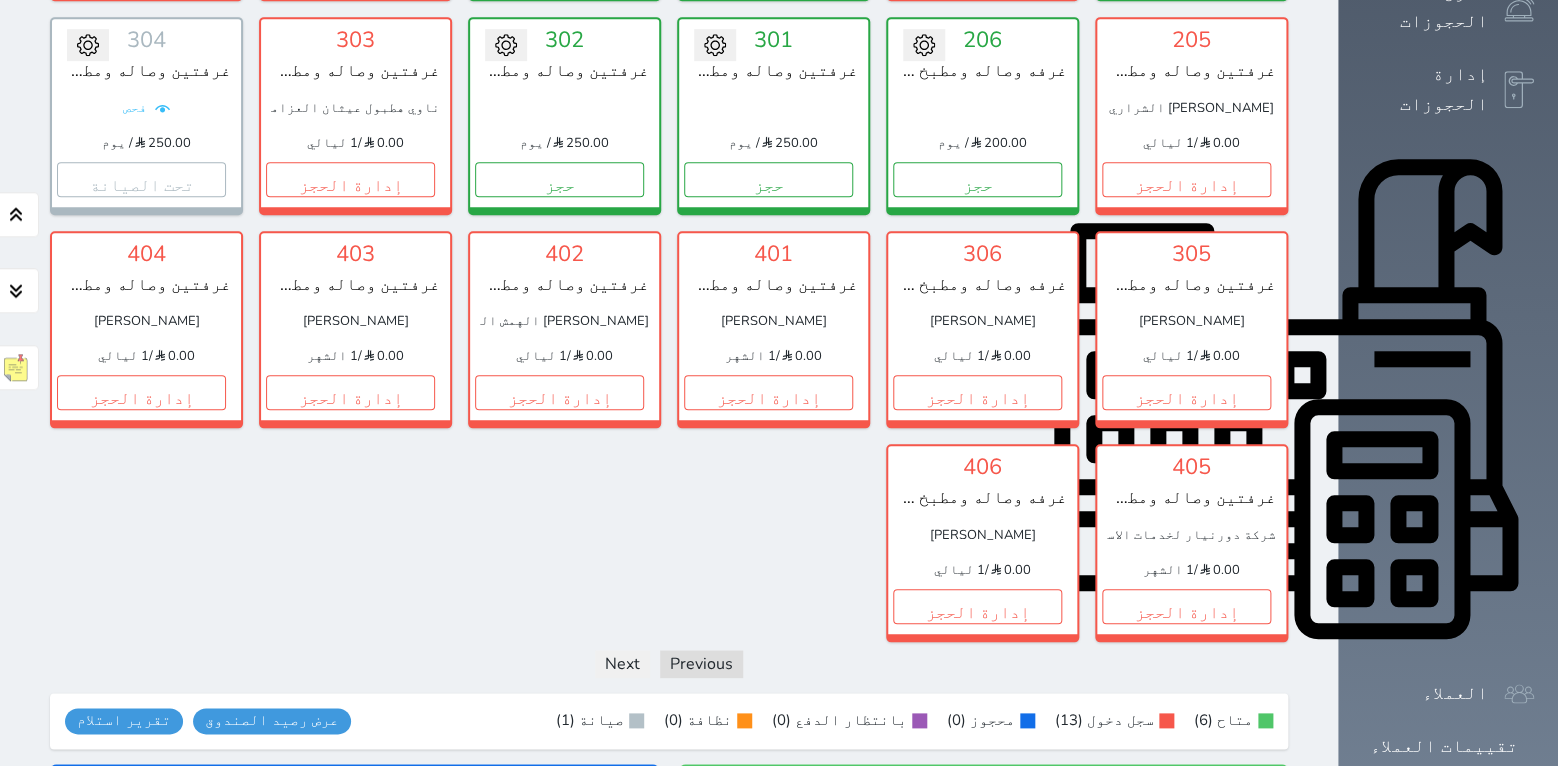 click at bounding box center [73, 866] 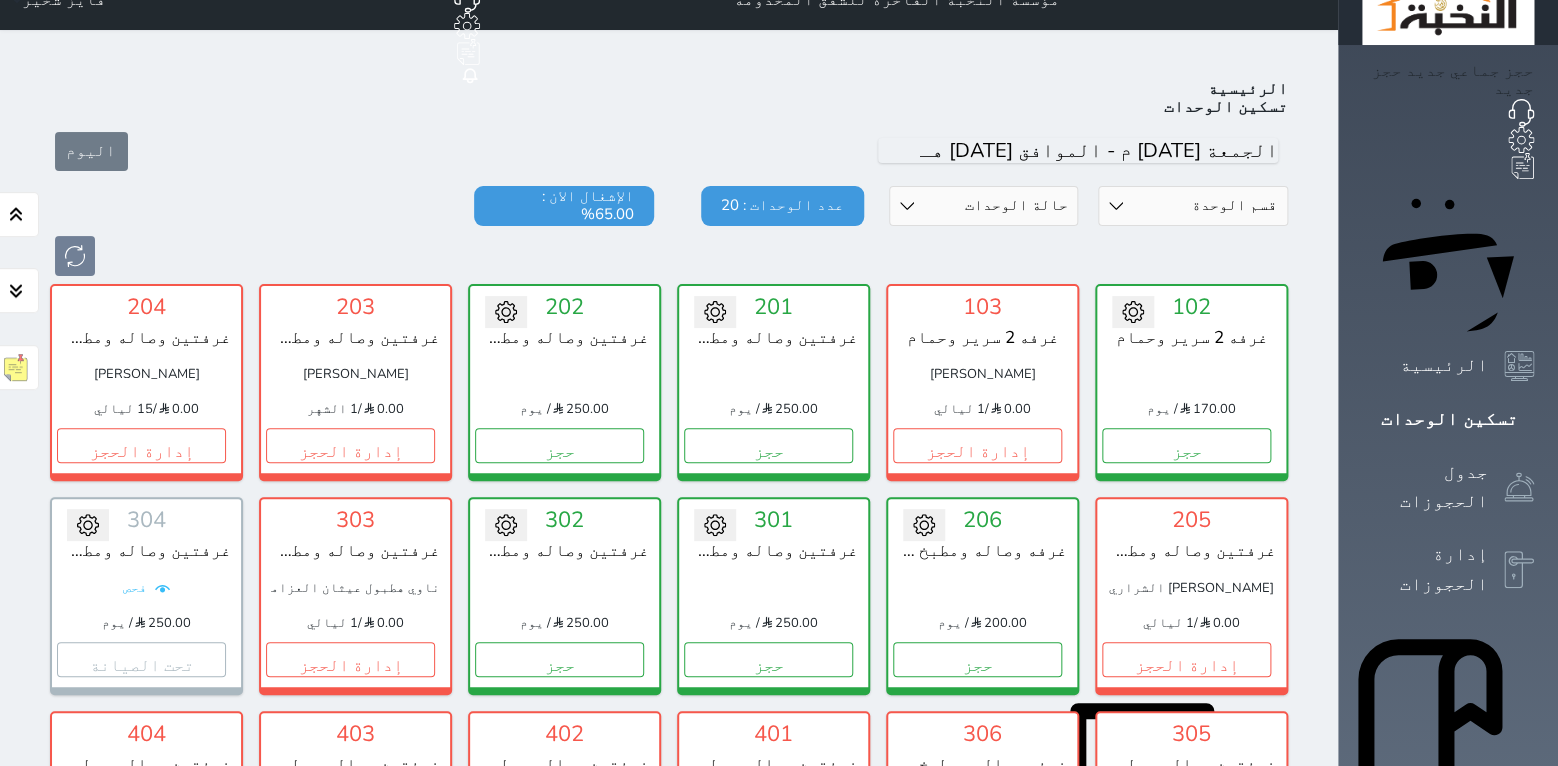 scroll, scrollTop: 0, scrollLeft: 0, axis: both 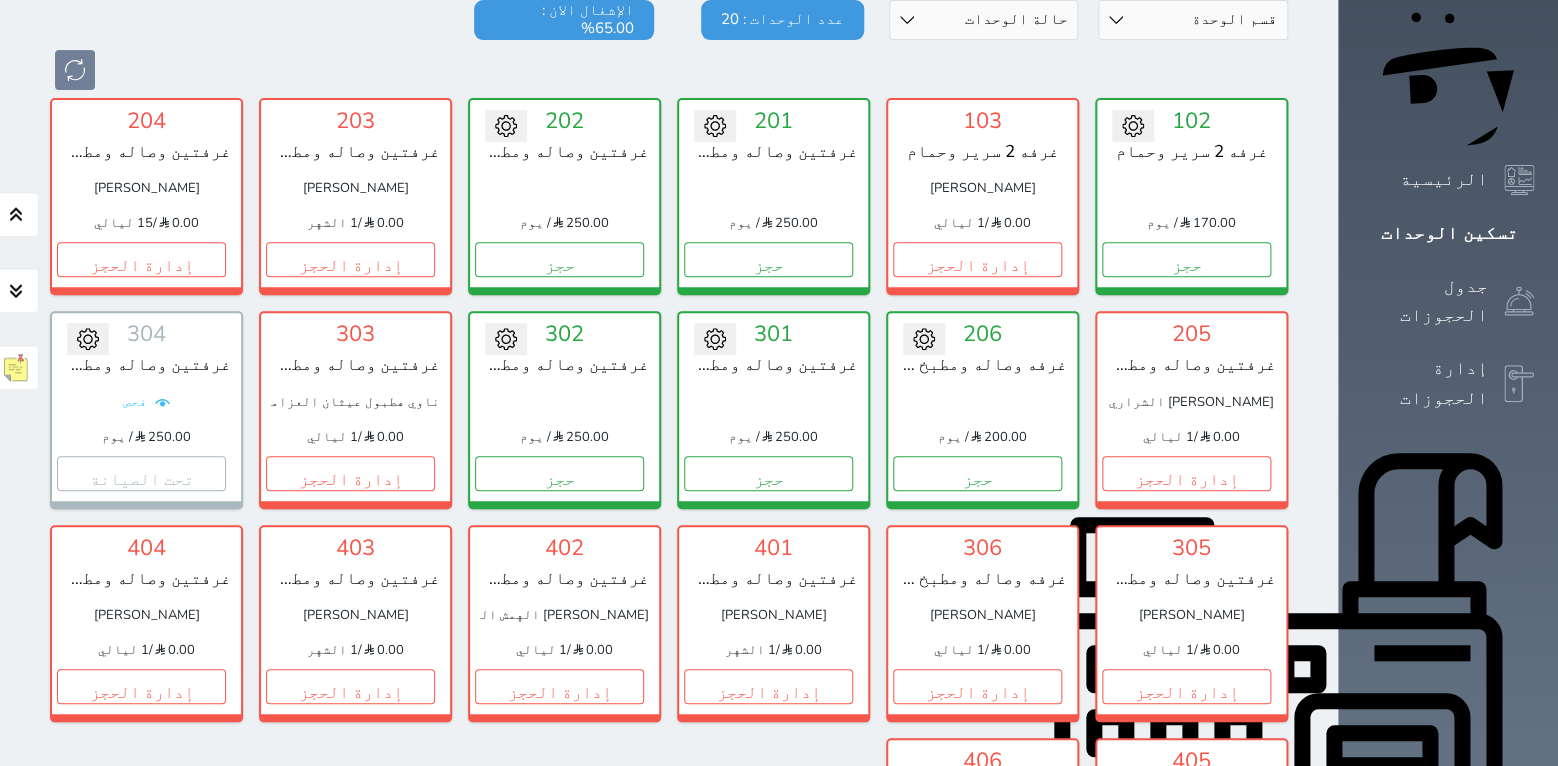 click at bounding box center (669, 70) 